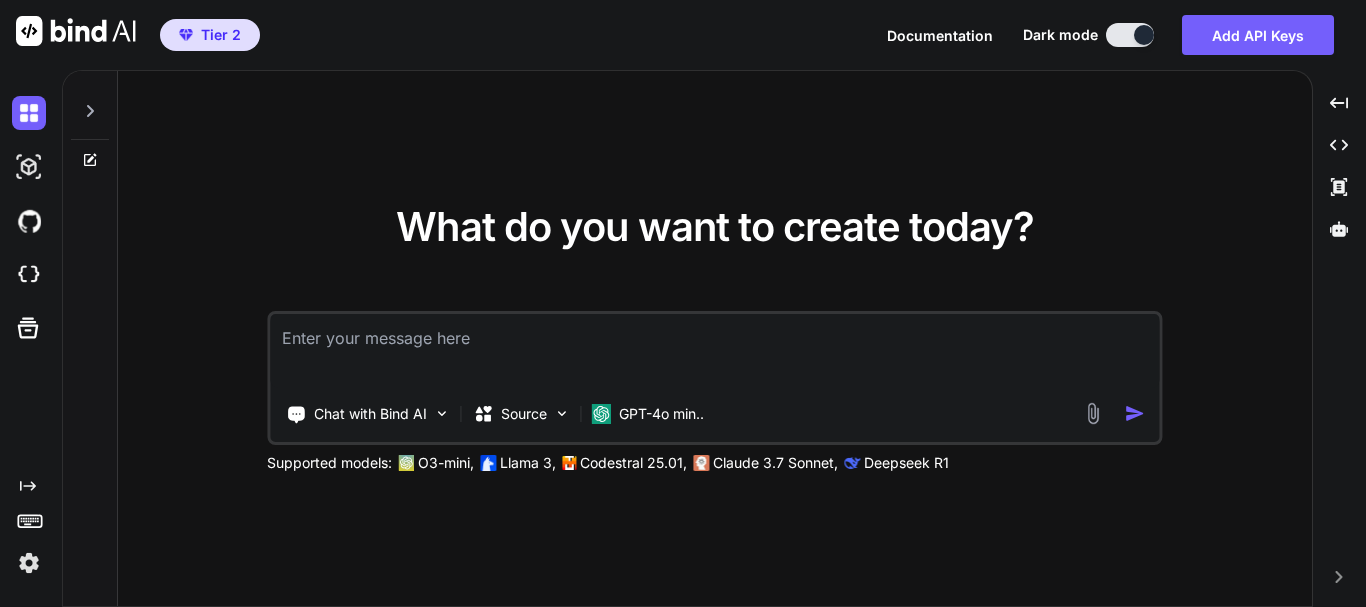 scroll, scrollTop: 0, scrollLeft: 0, axis: both 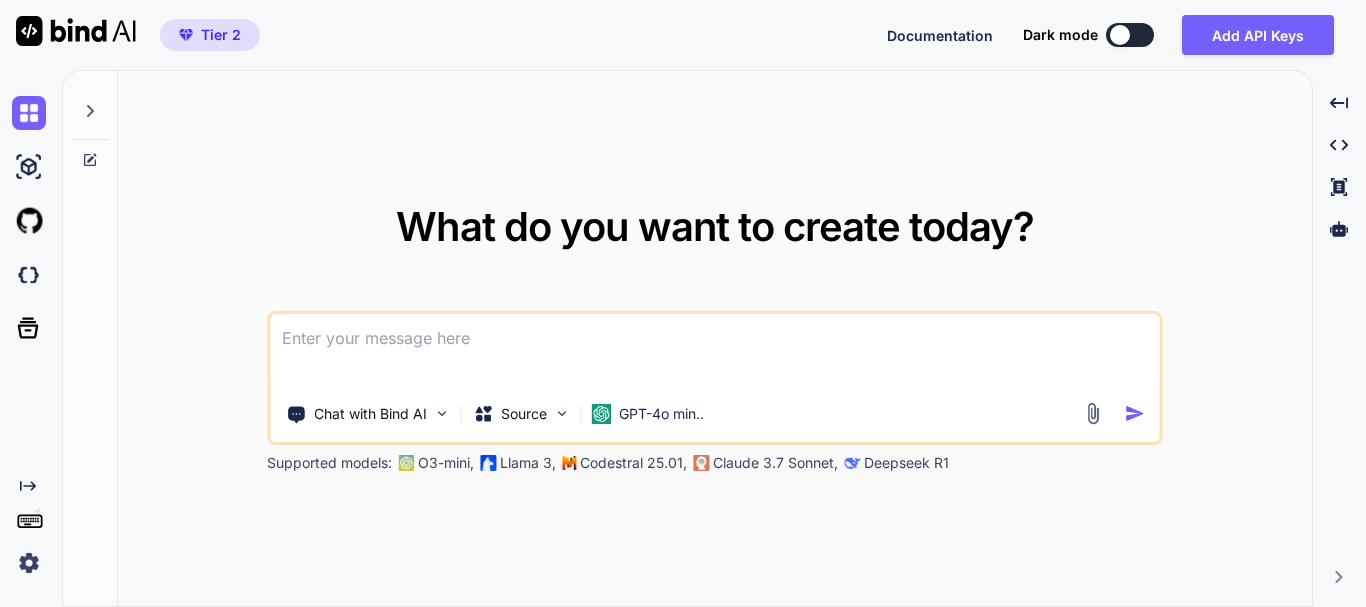 click at bounding box center (33, 275) 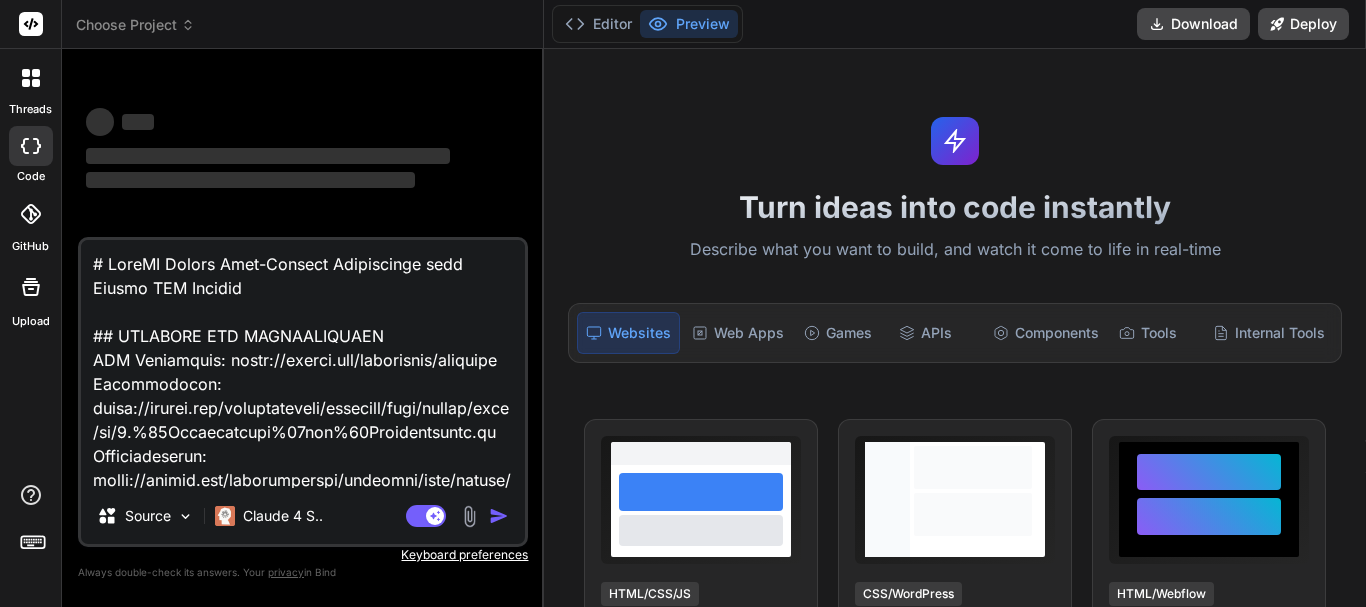 scroll, scrollTop: 0, scrollLeft: 0, axis: both 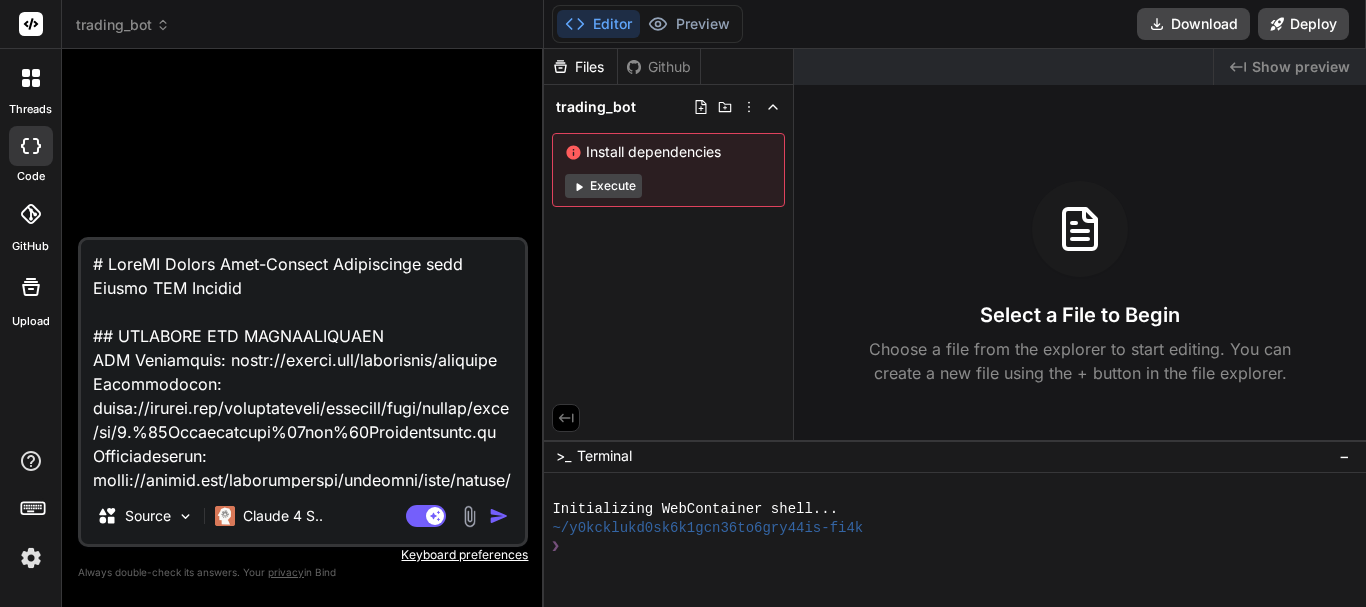 click at bounding box center (499, 516) 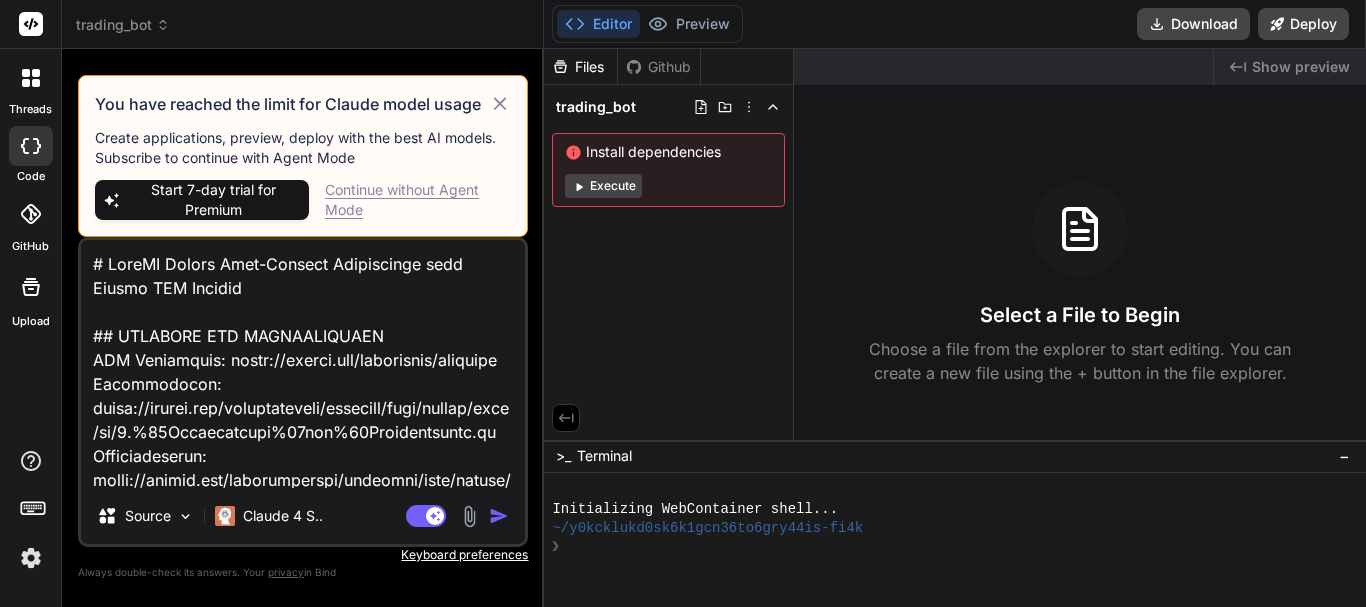 click on "Continue without Agent Mode" at bounding box center (418, 200) 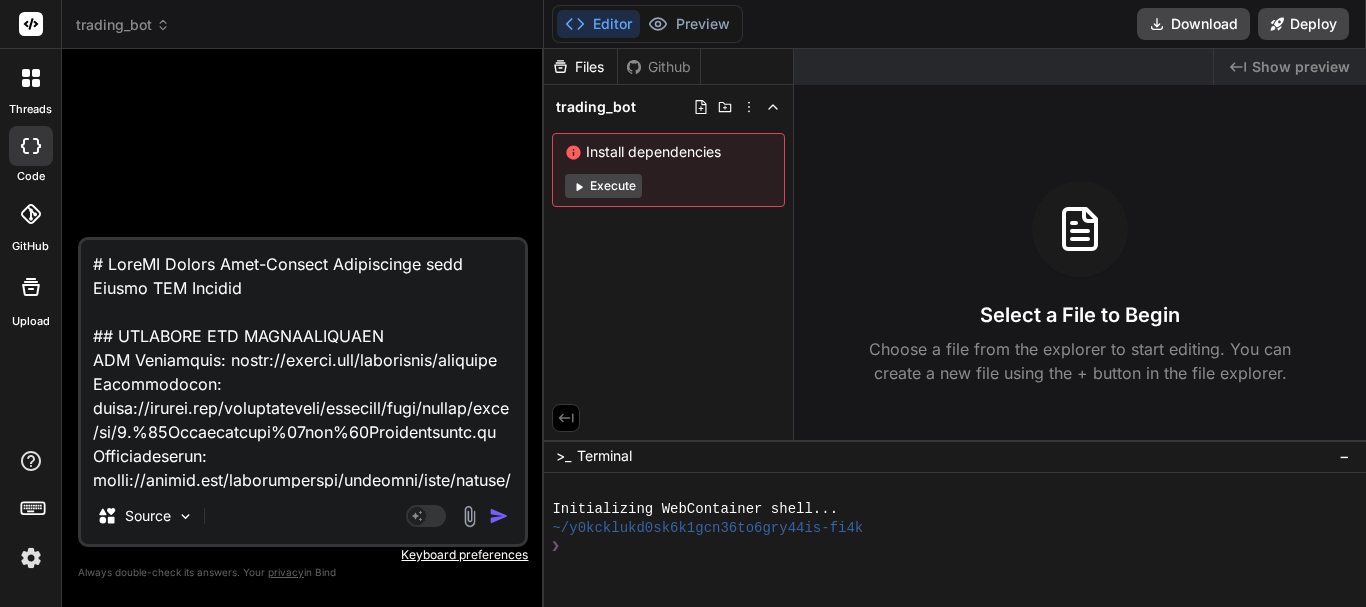 click at bounding box center (499, 516) 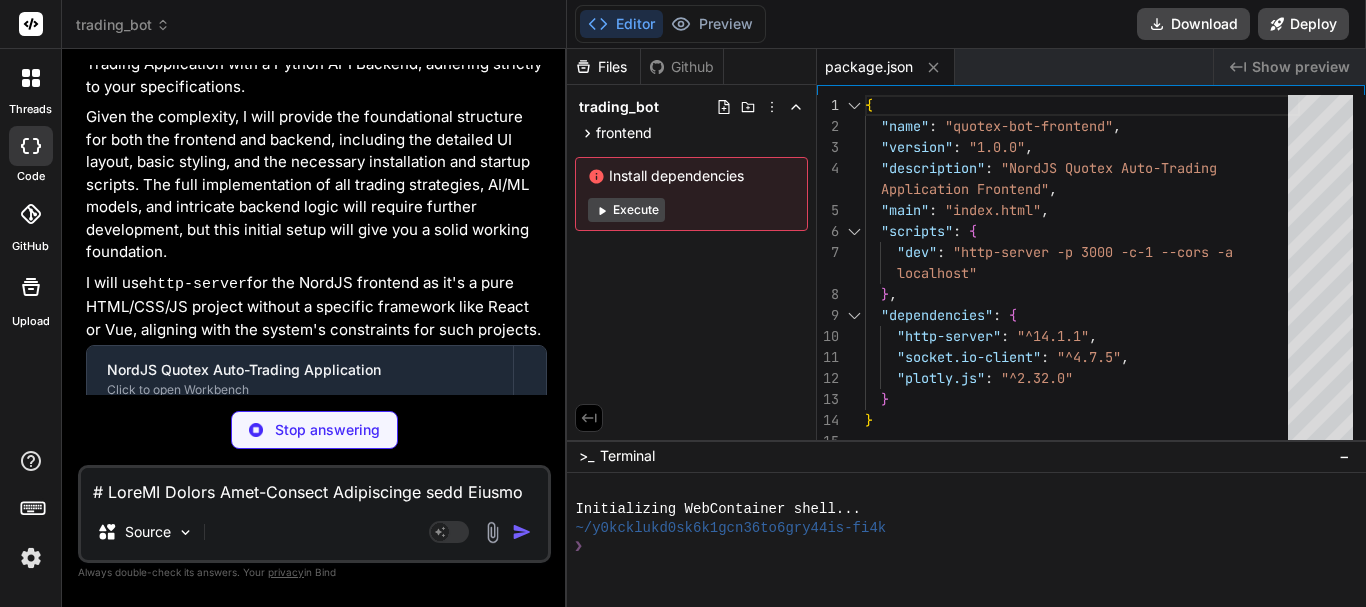 scroll, scrollTop: 3546, scrollLeft: 0, axis: vertical 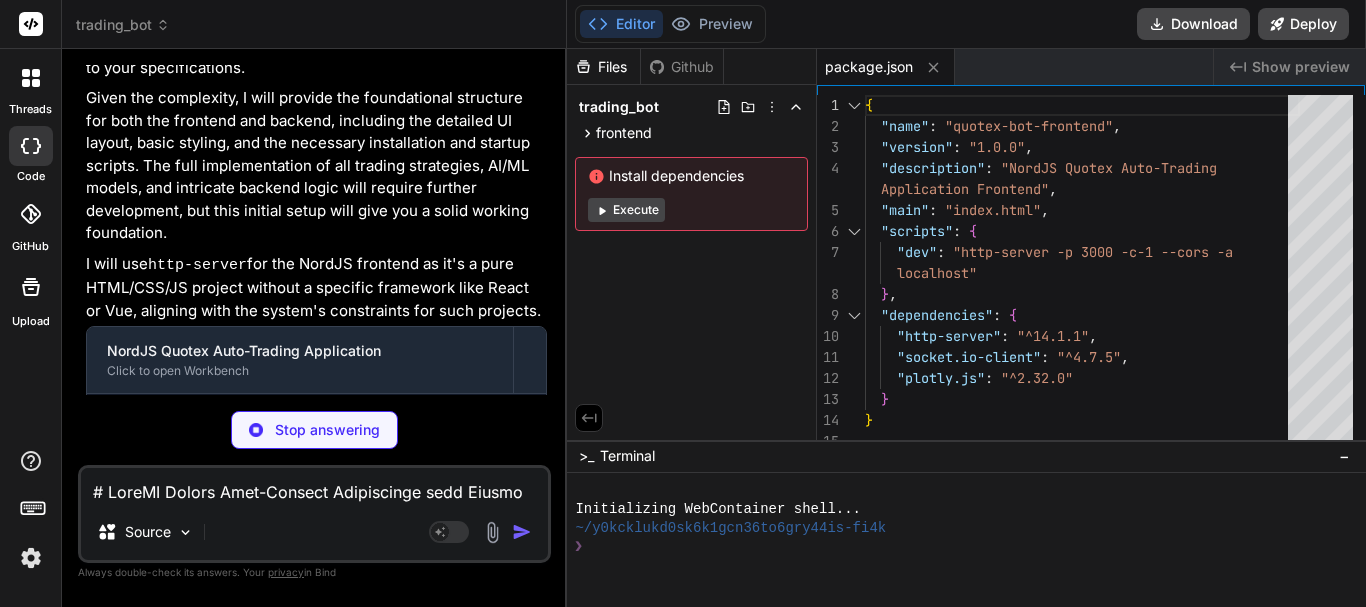 type on "x" 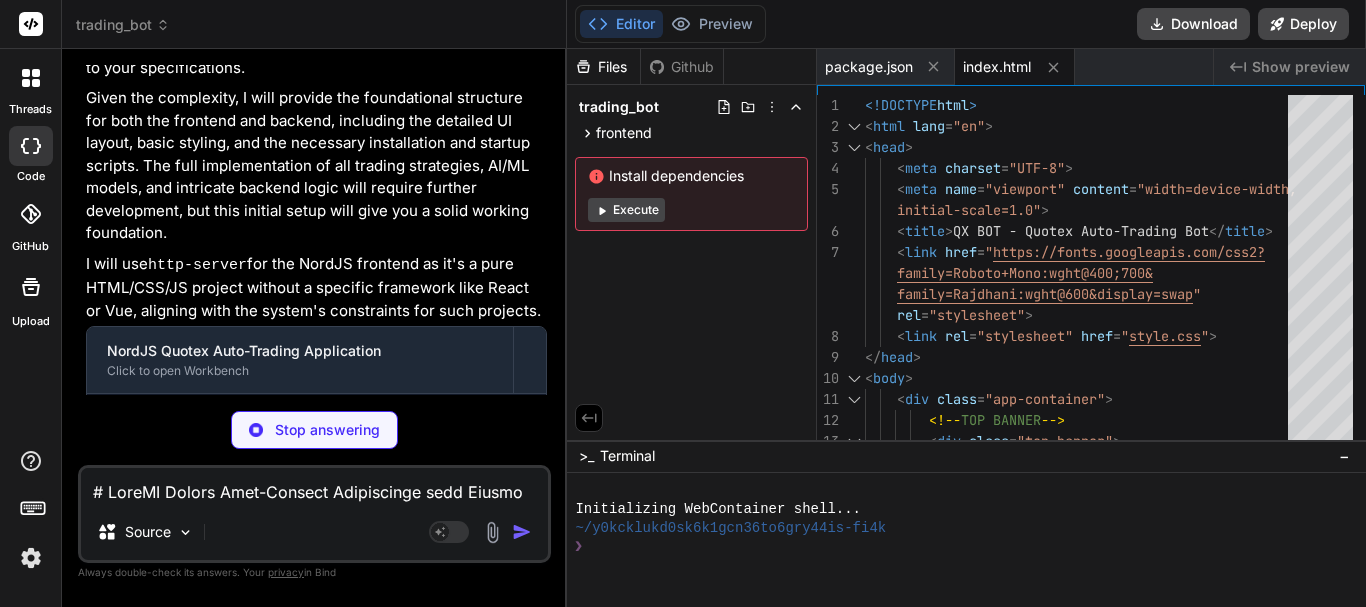 scroll, scrollTop: 3577, scrollLeft: 0, axis: vertical 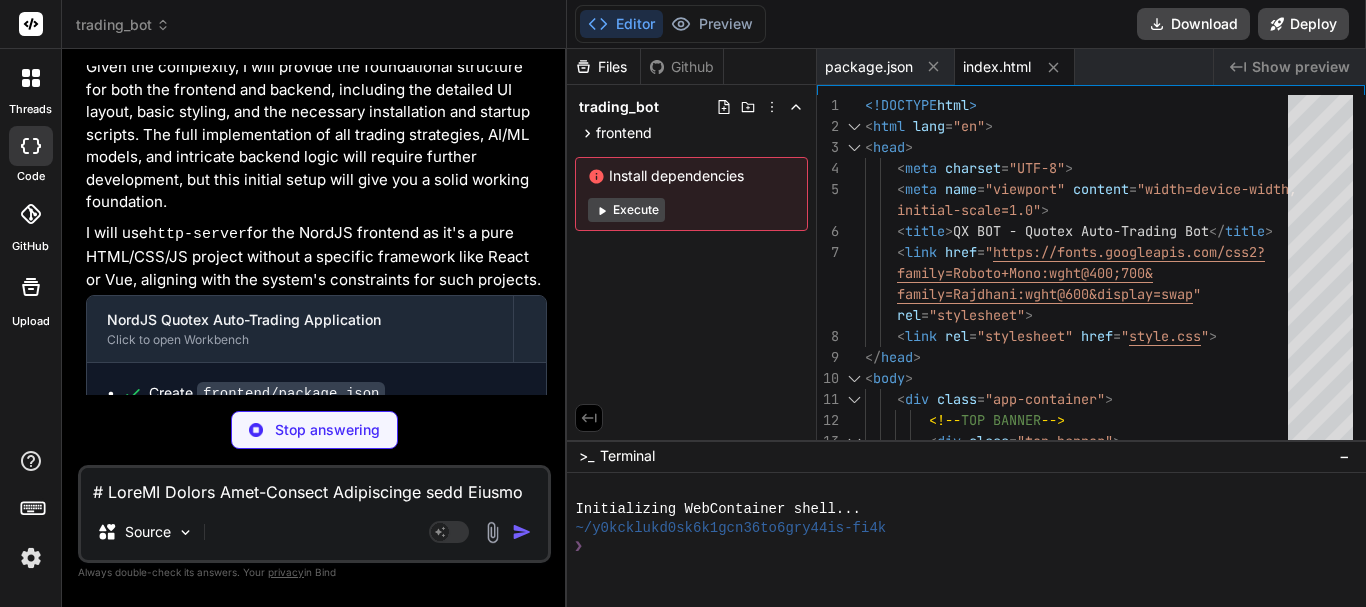type on "x" 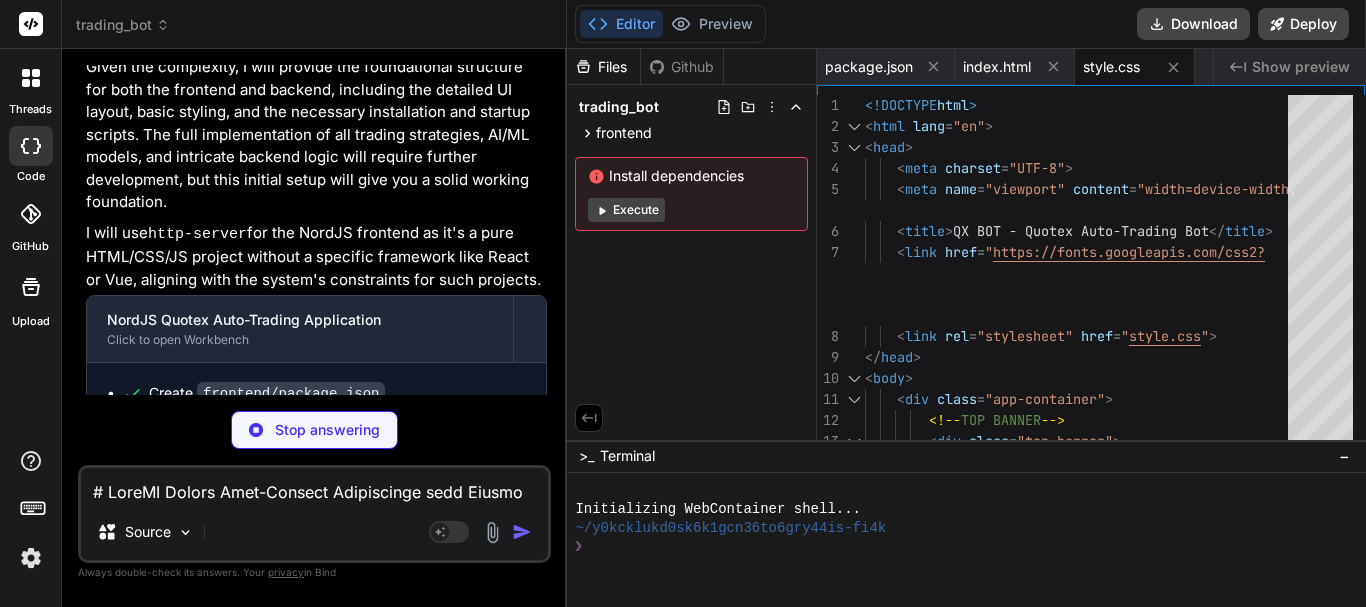 type on "x" 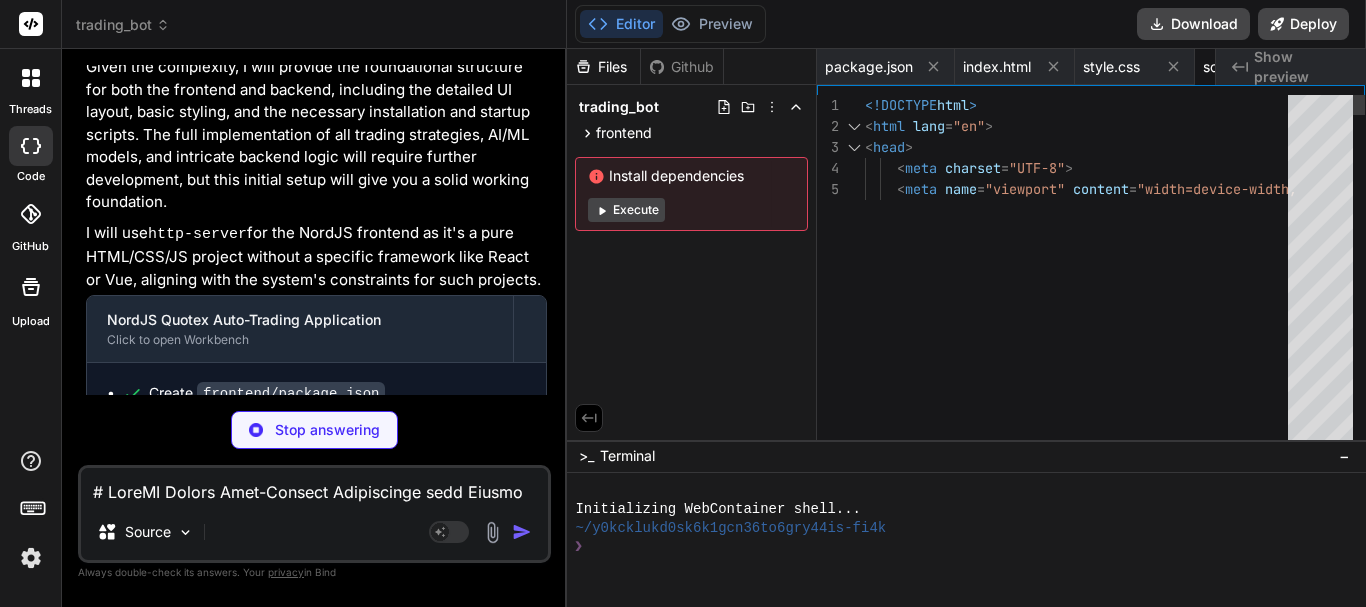 type on "x" 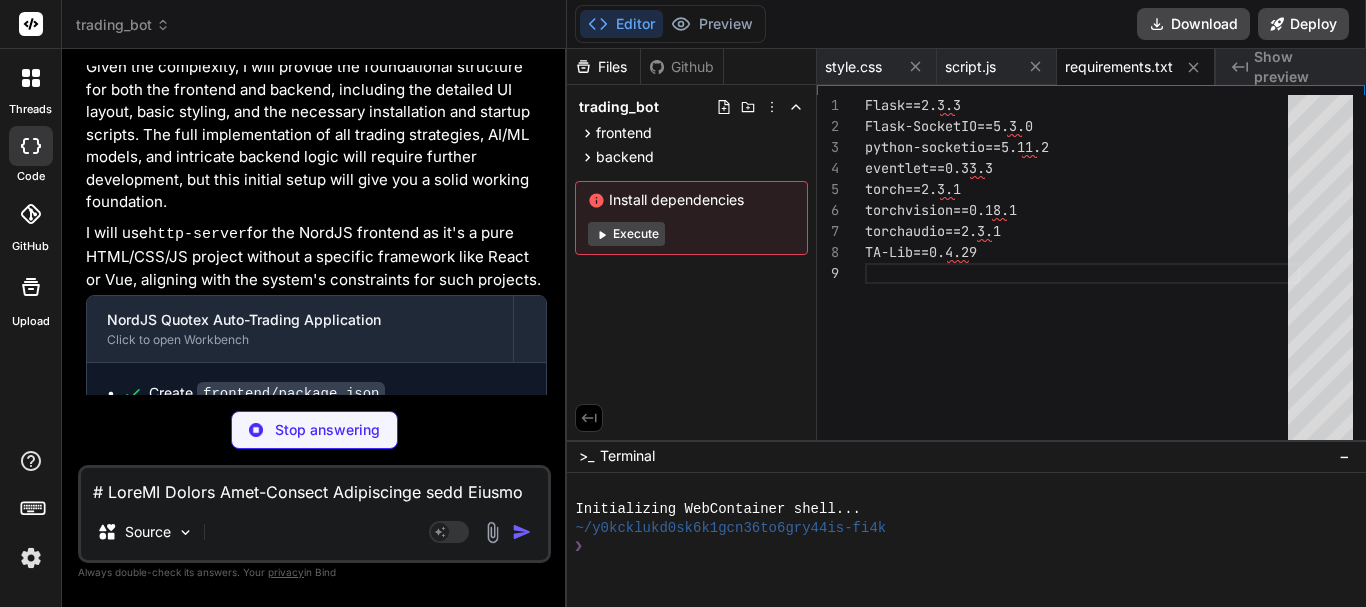 type on "x" 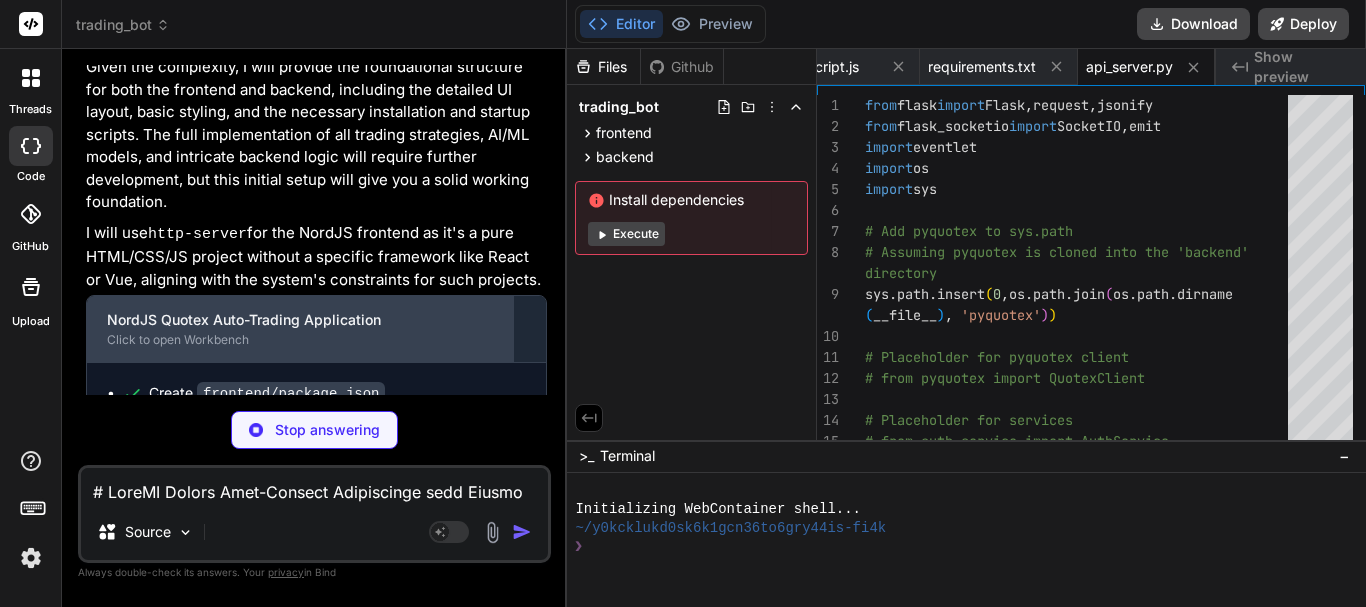 type on "x" 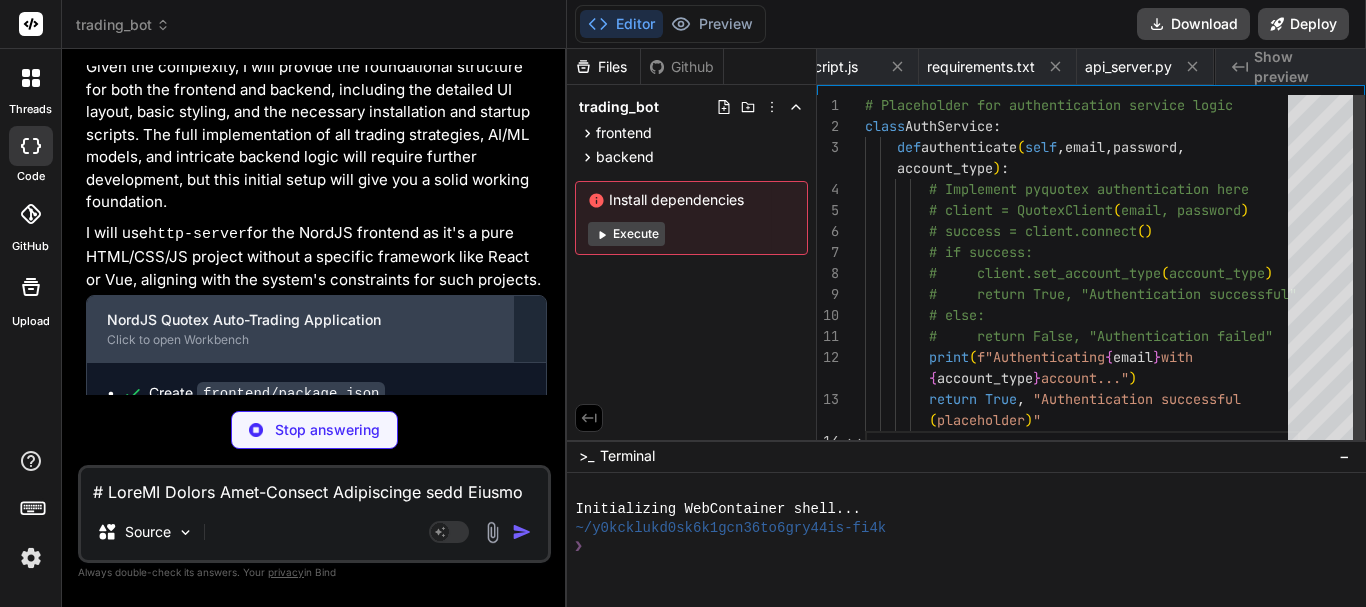 scroll, scrollTop: 0, scrollLeft: 550, axis: horizontal 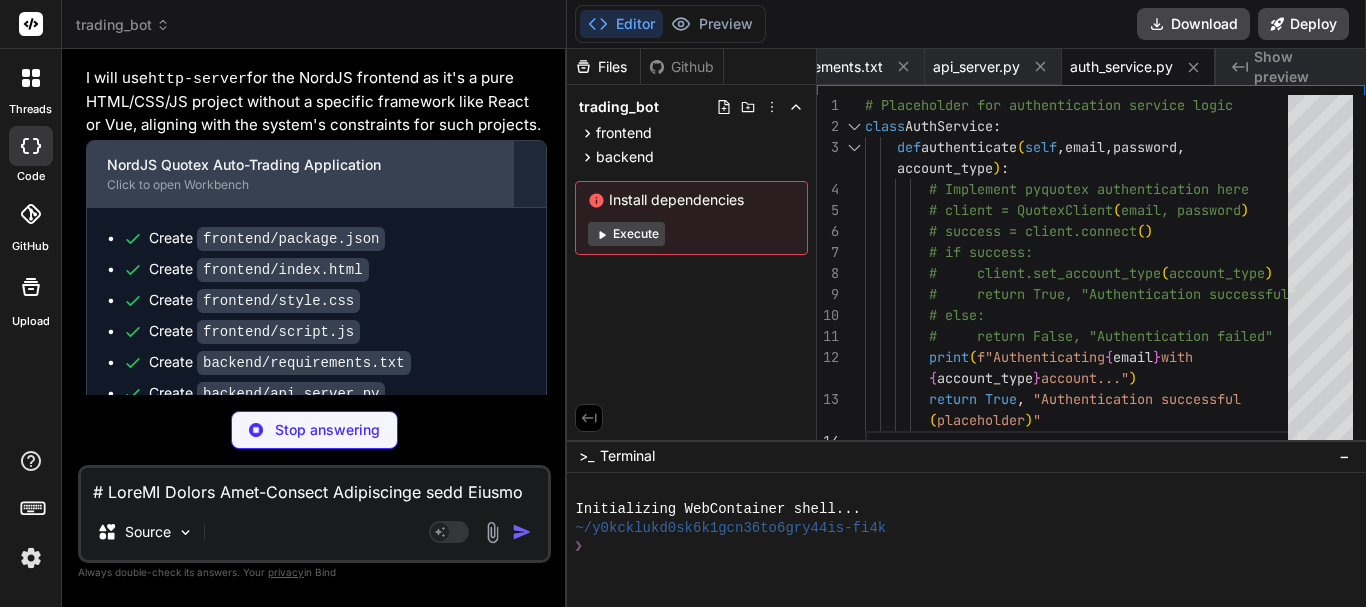 type on "x" 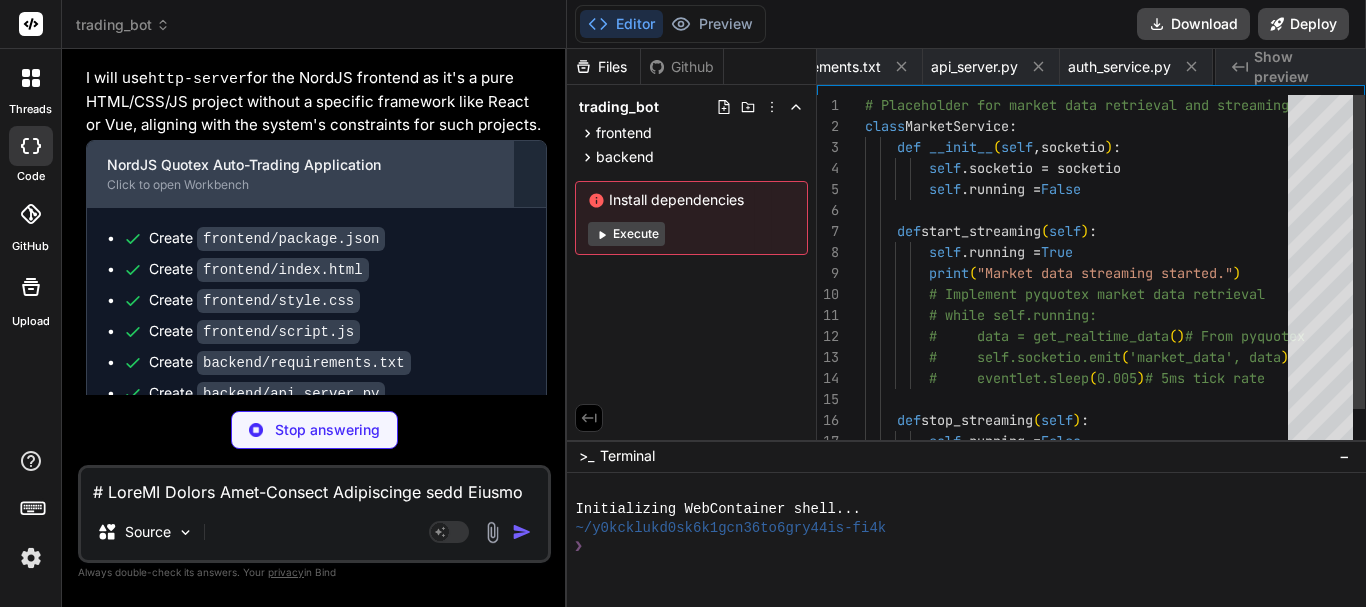 scroll, scrollTop: 0, scrollLeft: 721, axis: horizontal 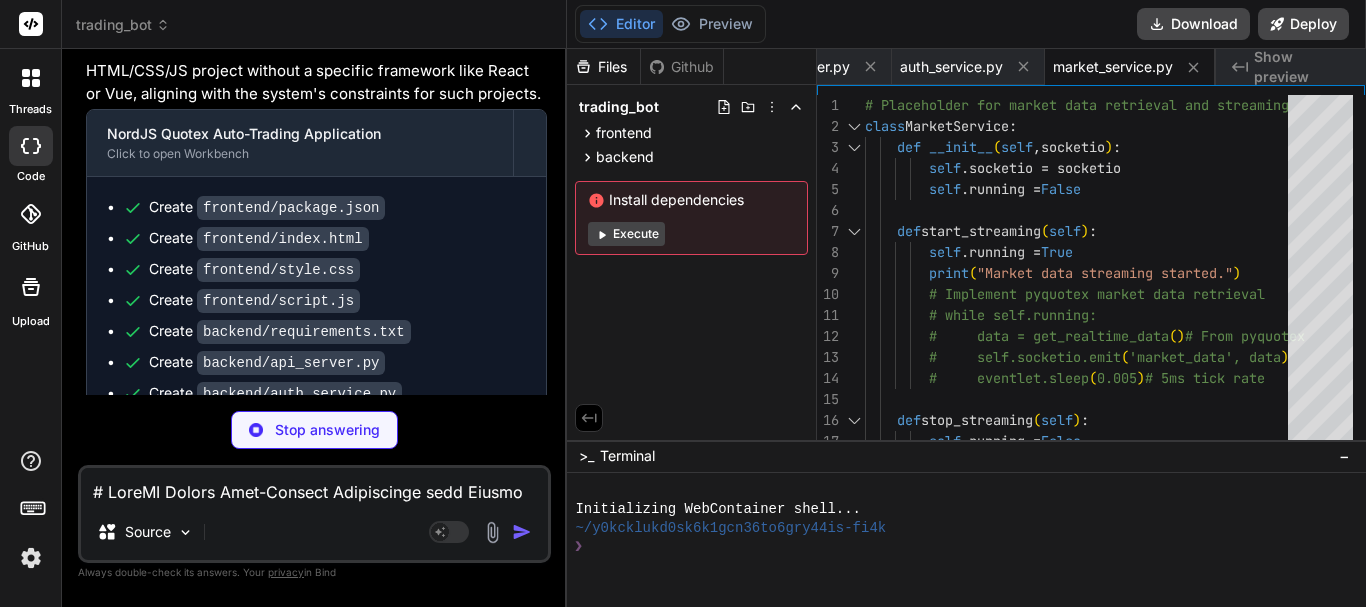 type on "x" 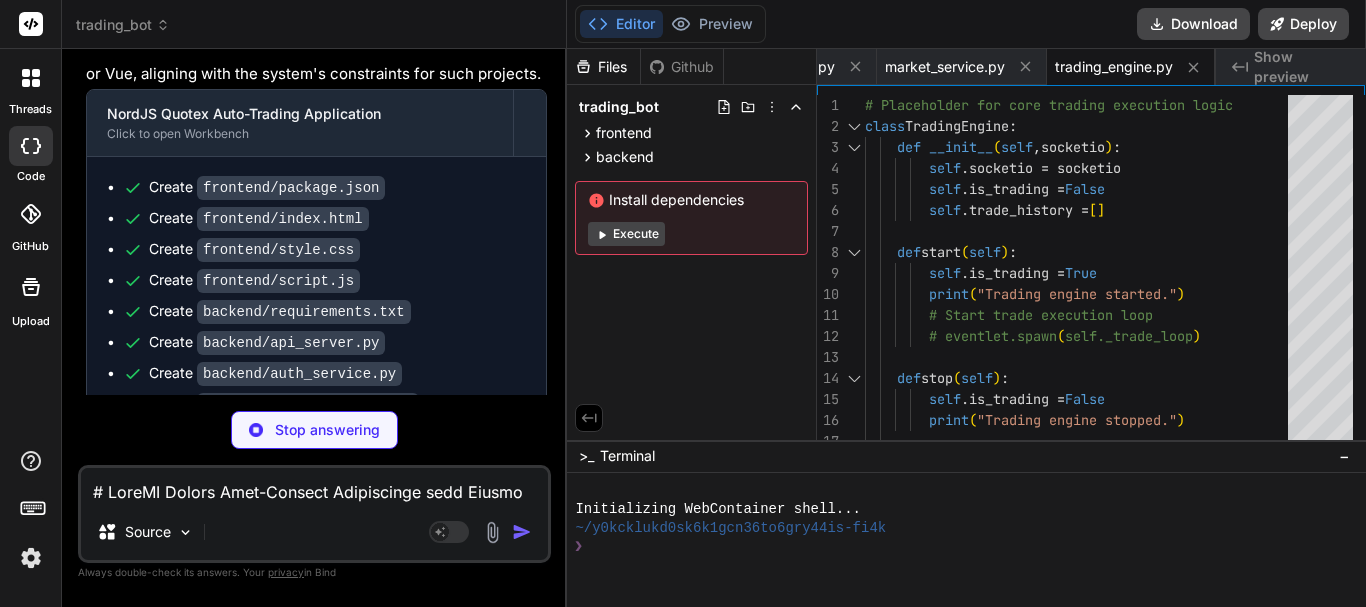 scroll, scrollTop: 3794, scrollLeft: 0, axis: vertical 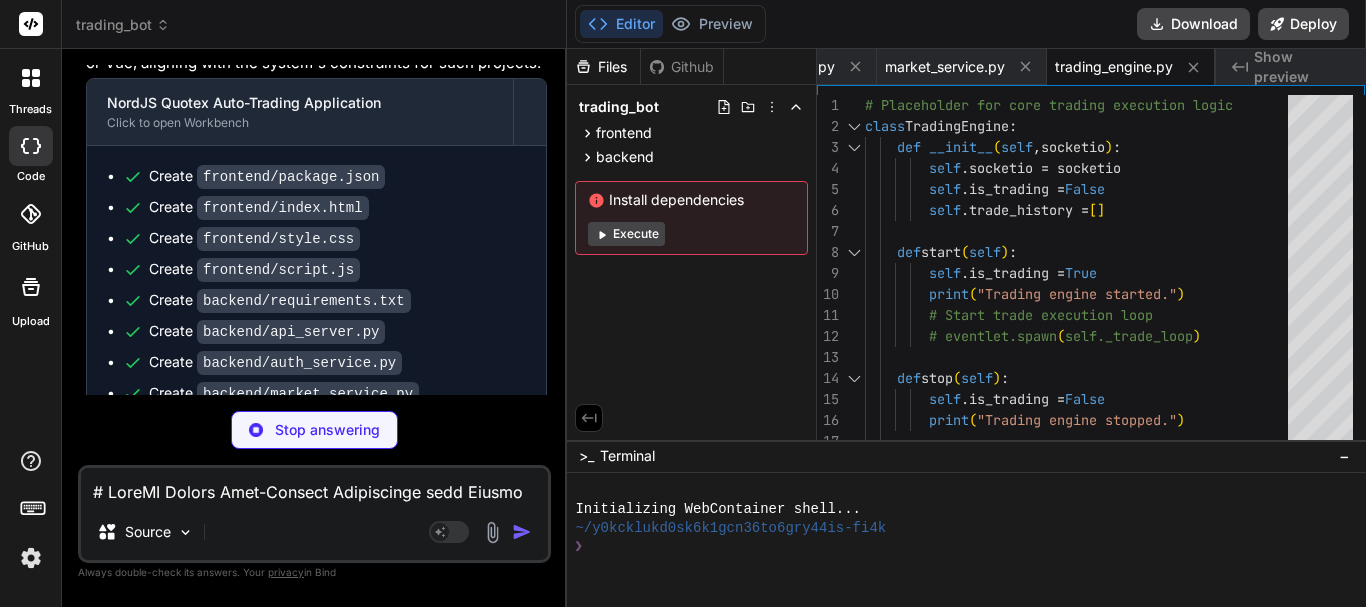 type on "x" 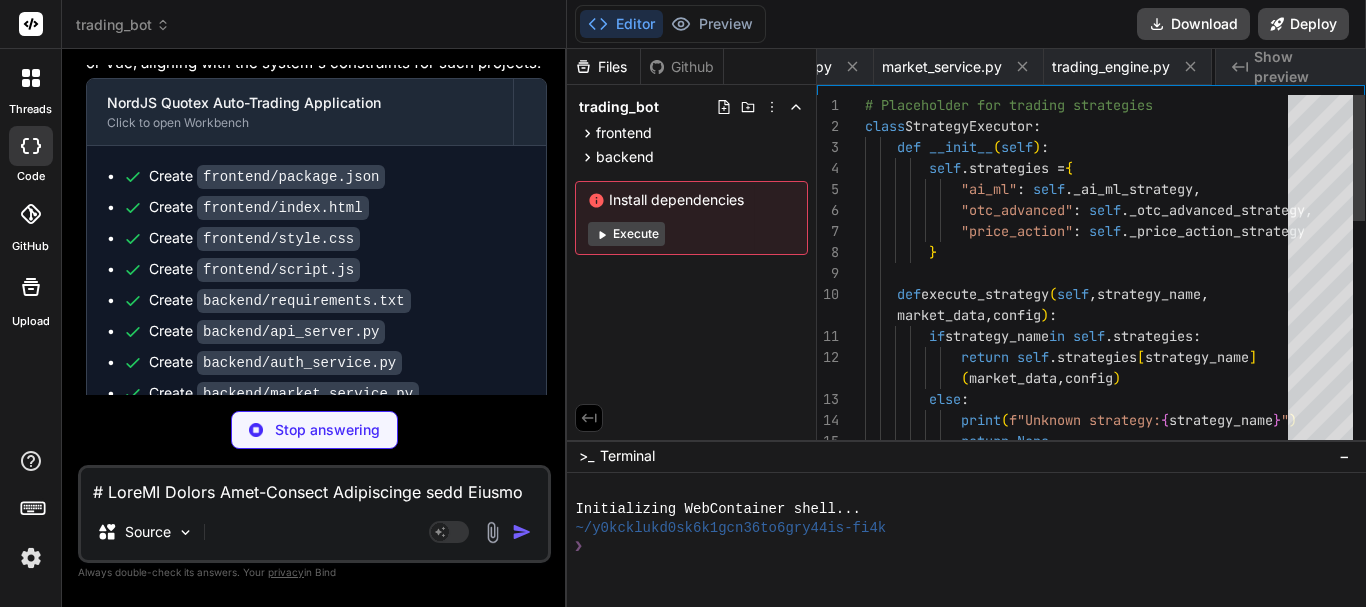 scroll, scrollTop: 0, scrollLeft: 1076, axis: horizontal 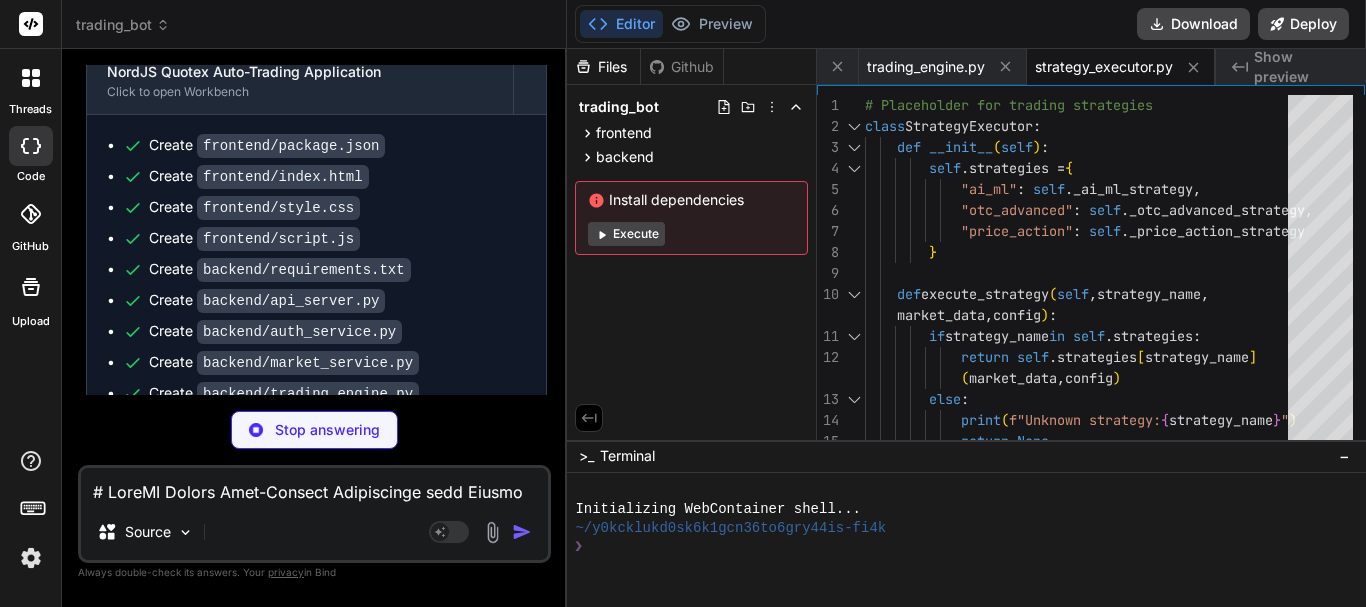 type on "x" 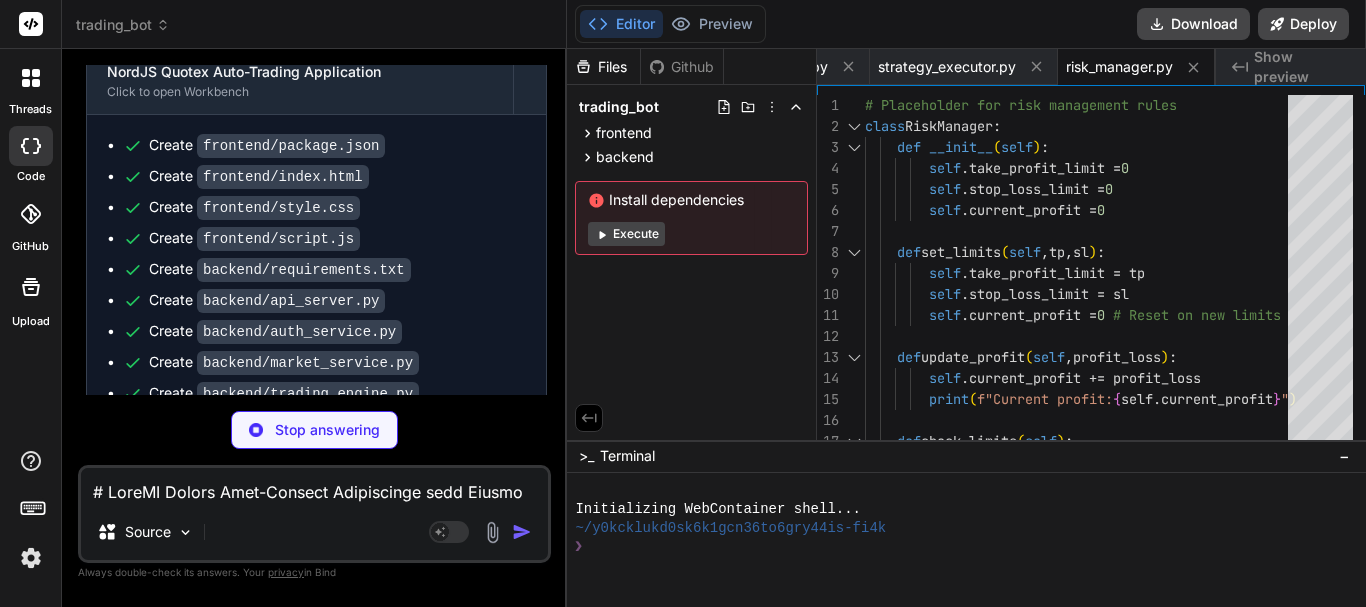 type on "x" 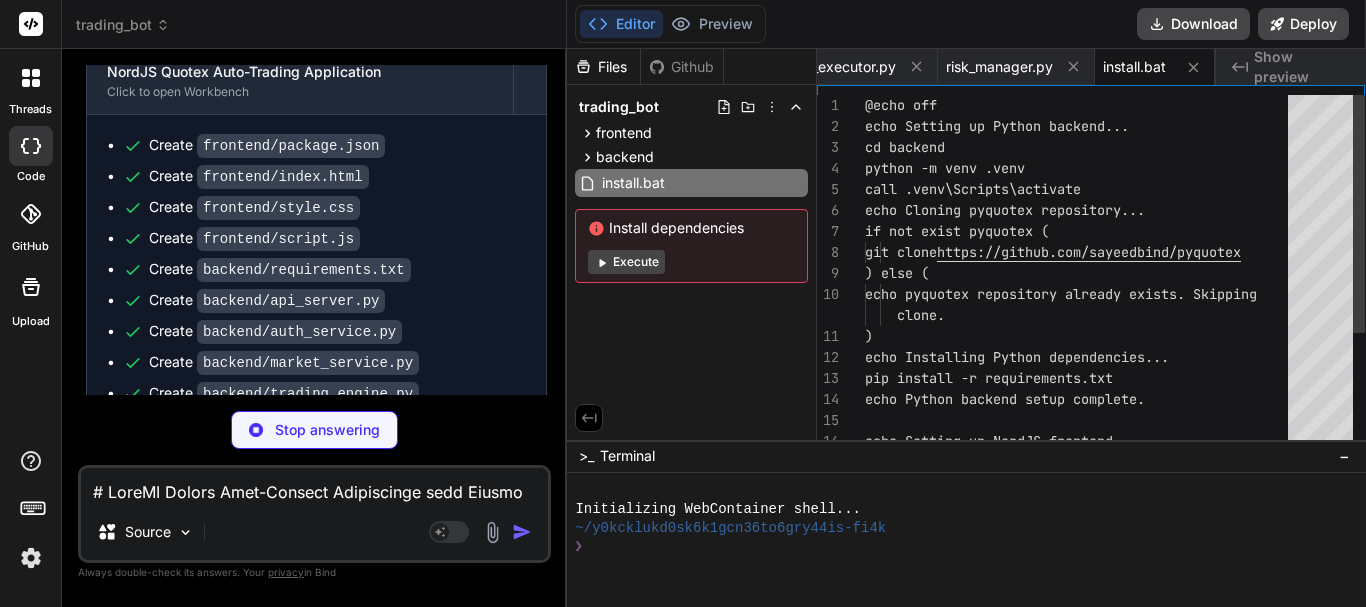 type on "x" 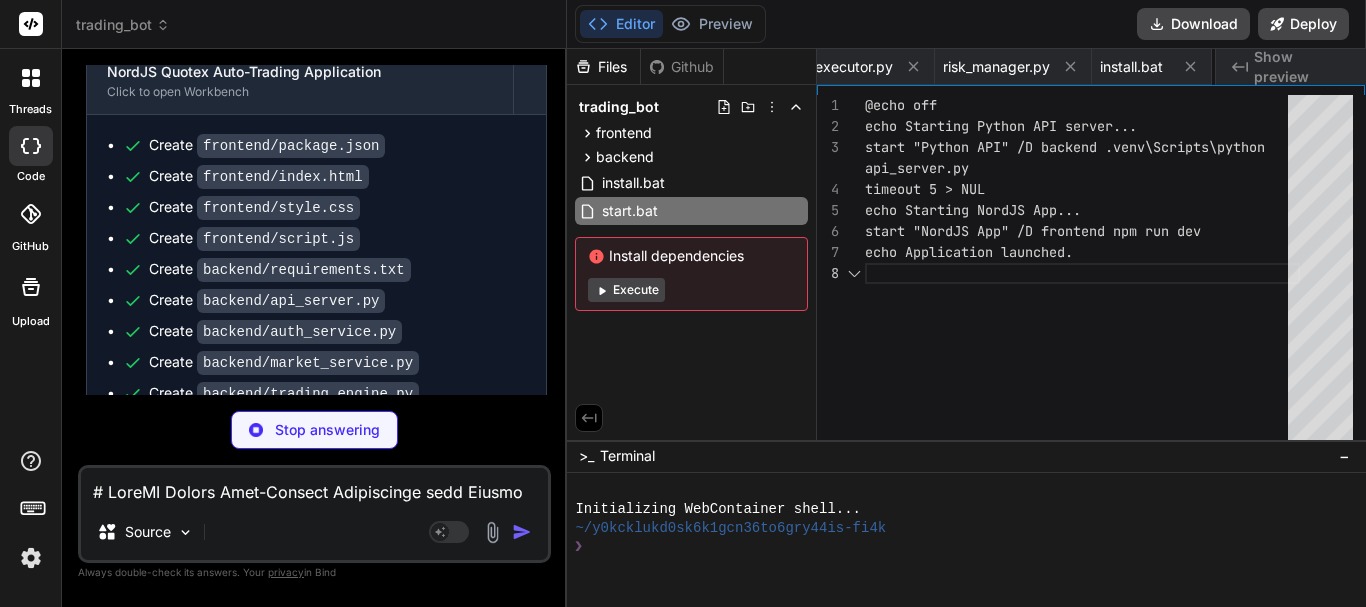 scroll, scrollTop: 0, scrollLeft: 1474, axis: horizontal 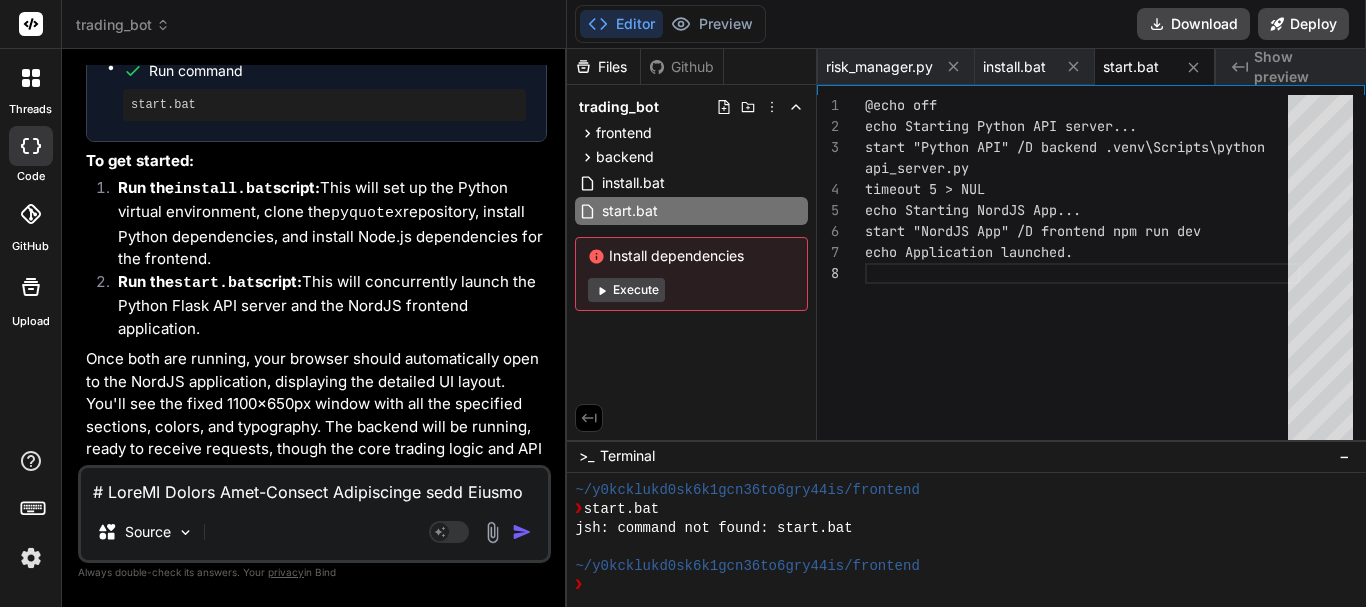 click on "Execute" at bounding box center (626, 290) 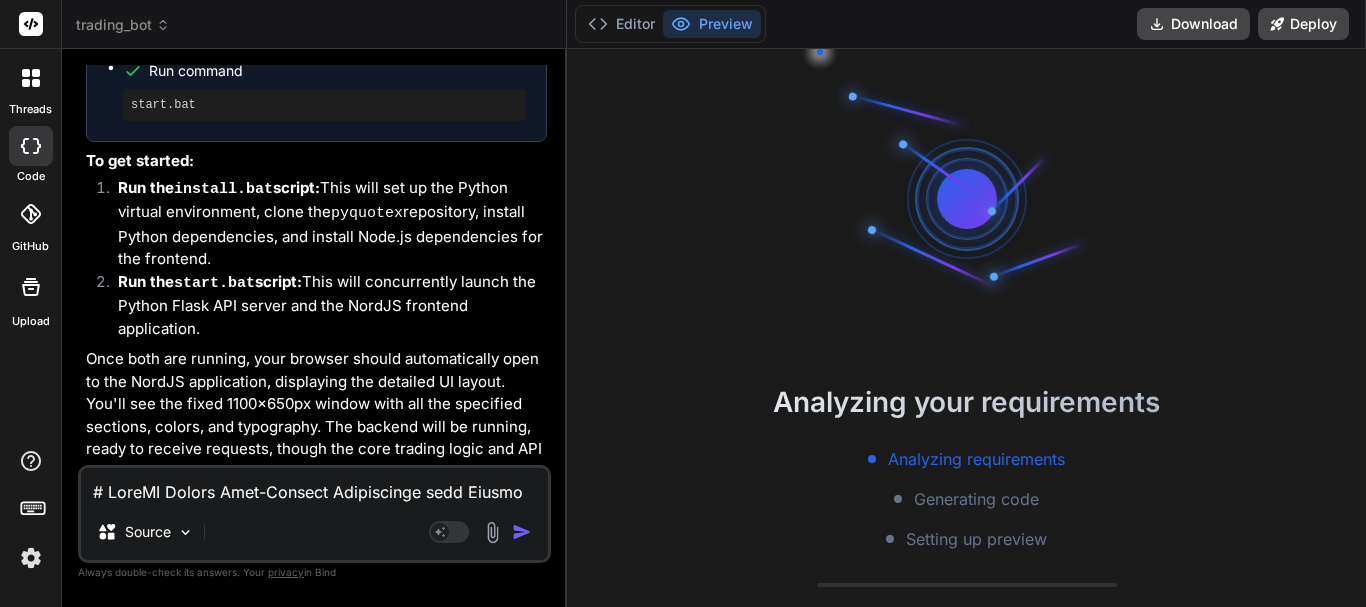 scroll, scrollTop: 475, scrollLeft: 0, axis: vertical 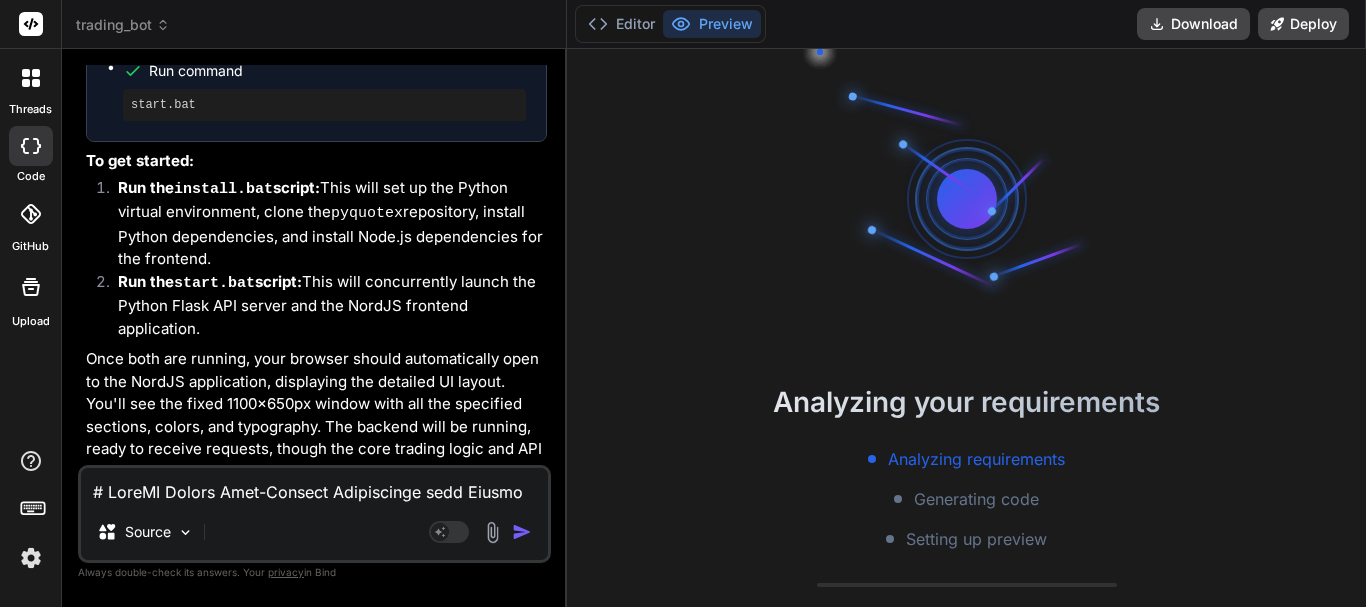 type on "x" 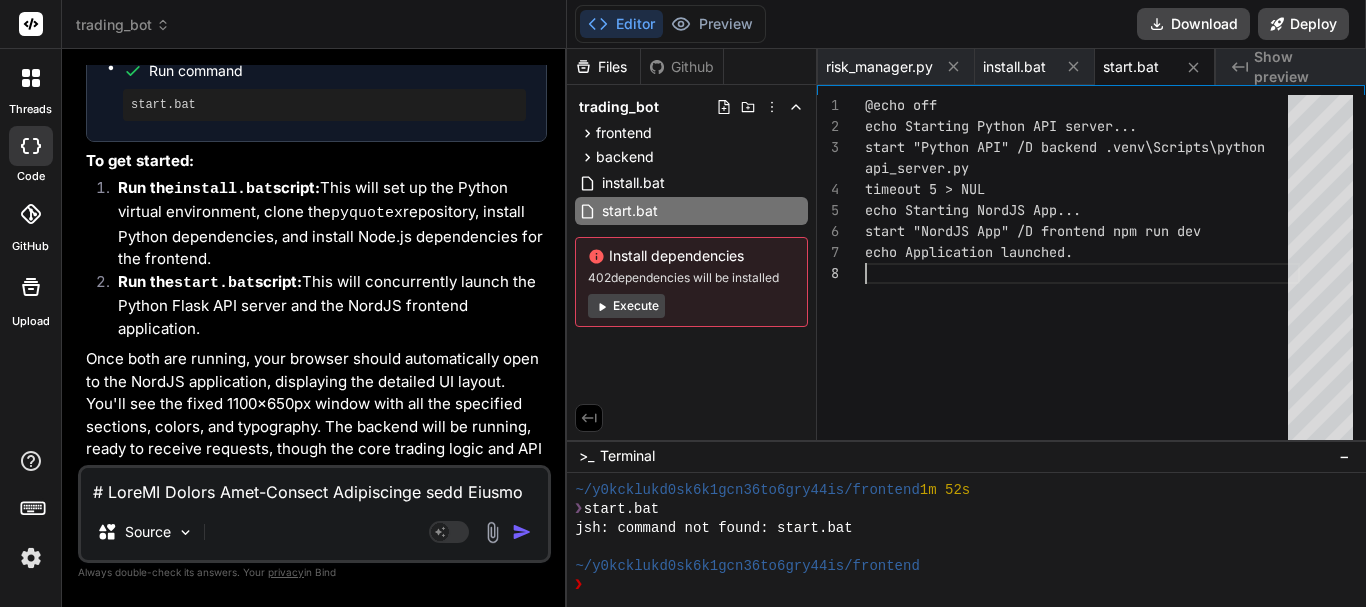 click on "@echo off echo Starting Python API server... start "Python API" /D backend .venv\Scripts\python   timeout 5 > NUL echo Starting NordJS App... start "NordJS App" /D frontend npm run dev echo Application launched. api_server.py" at bounding box center [1082, 272] 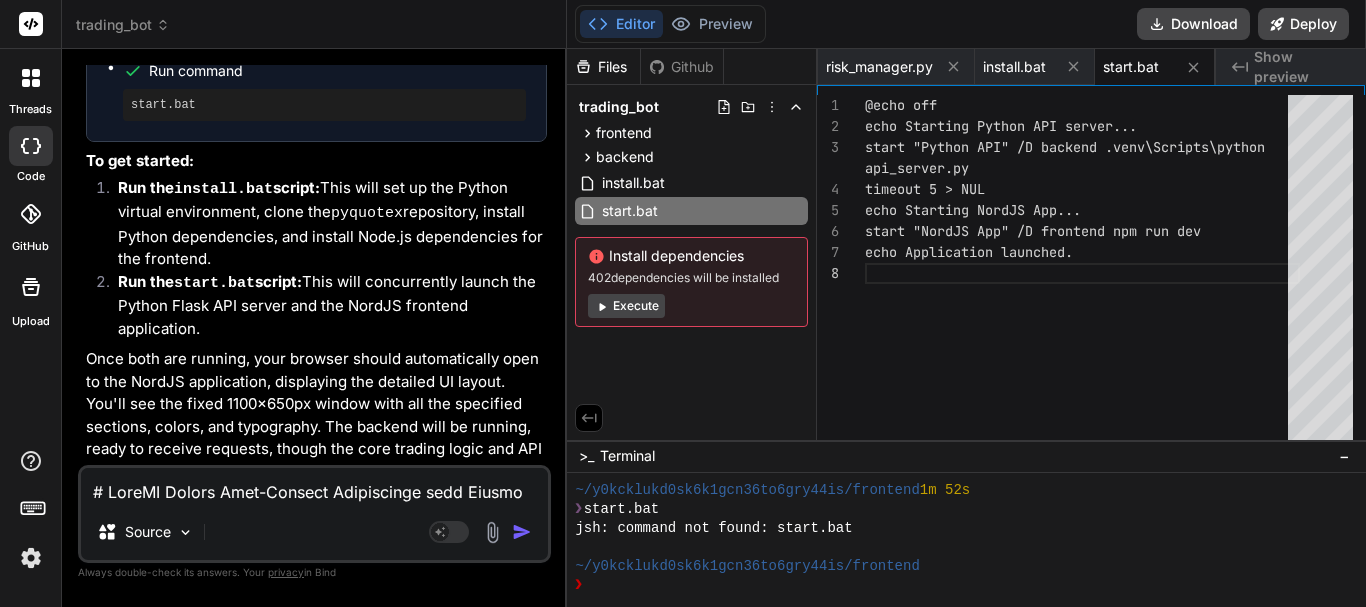 scroll, scrollTop: 703, scrollLeft: 0, axis: vertical 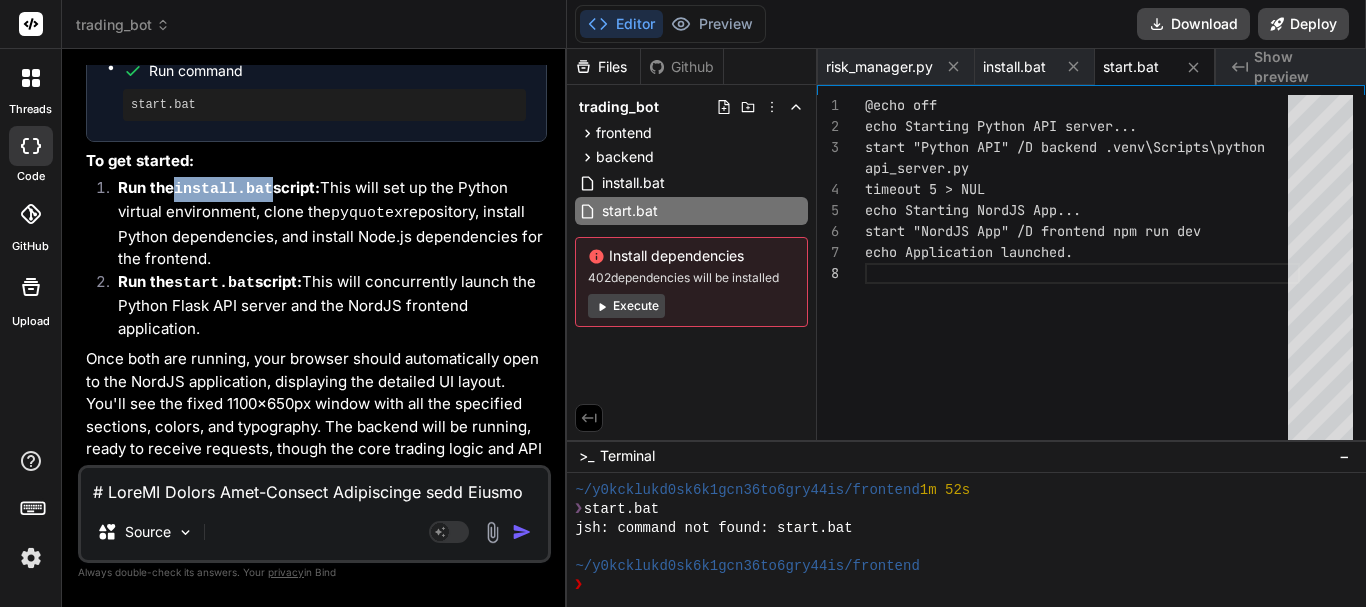 drag, startPoint x: 179, startPoint y: 94, endPoint x: 266, endPoint y: 93, distance: 87.005745 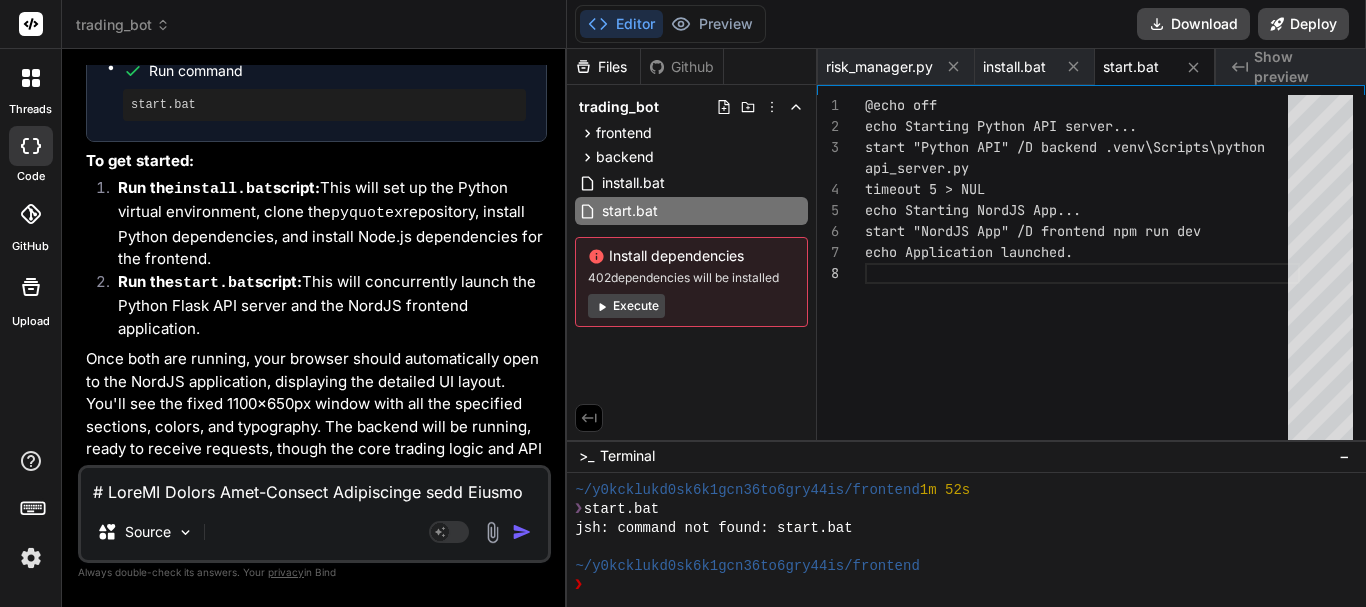 click on "❯" at bounding box center (970, 585) 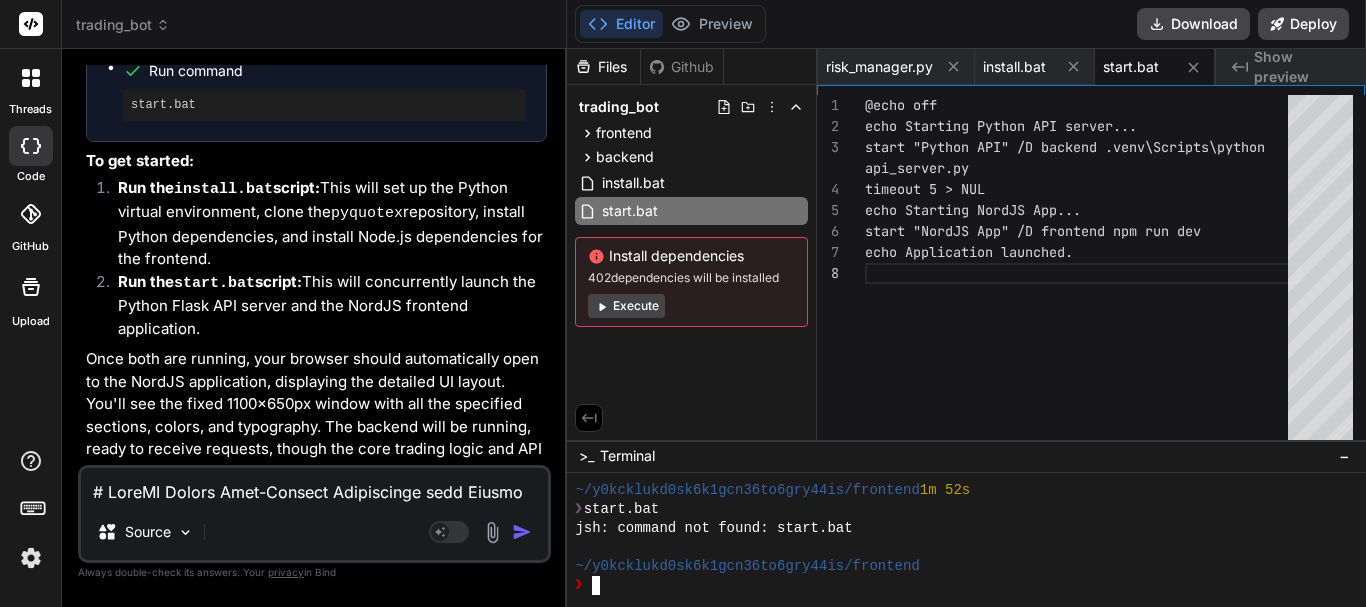 type on "install.bat" 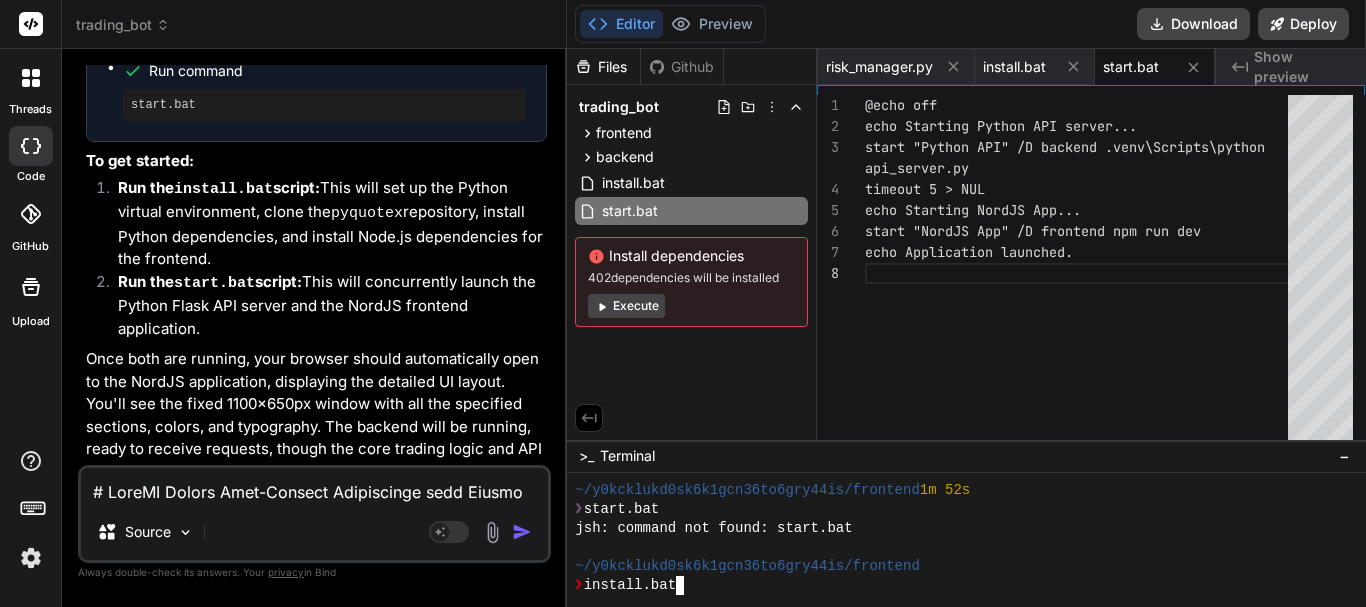 type 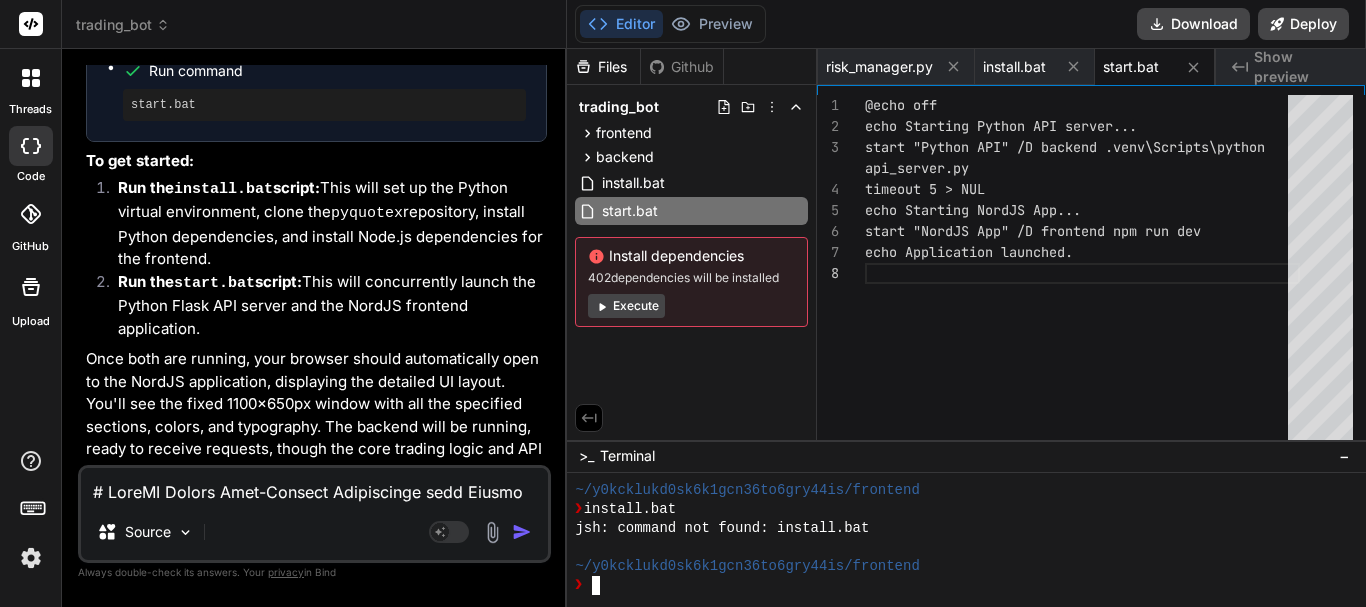 click on "Execute" at bounding box center (626, 306) 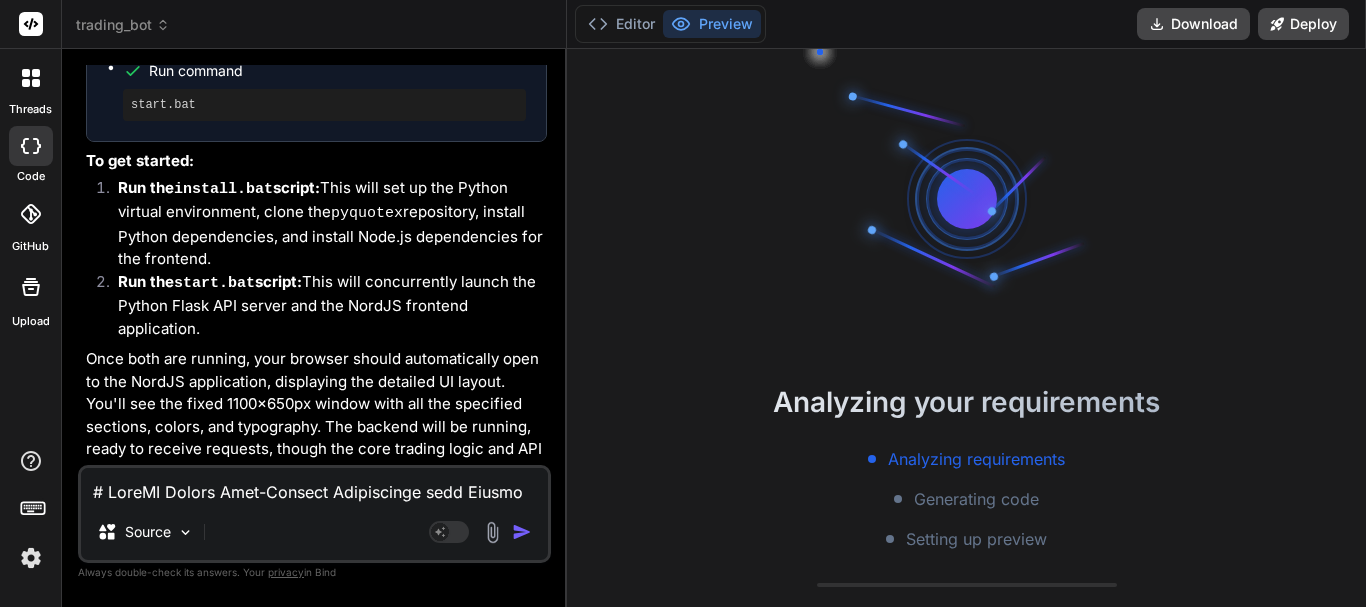 scroll, scrollTop: 1007, scrollLeft: 0, axis: vertical 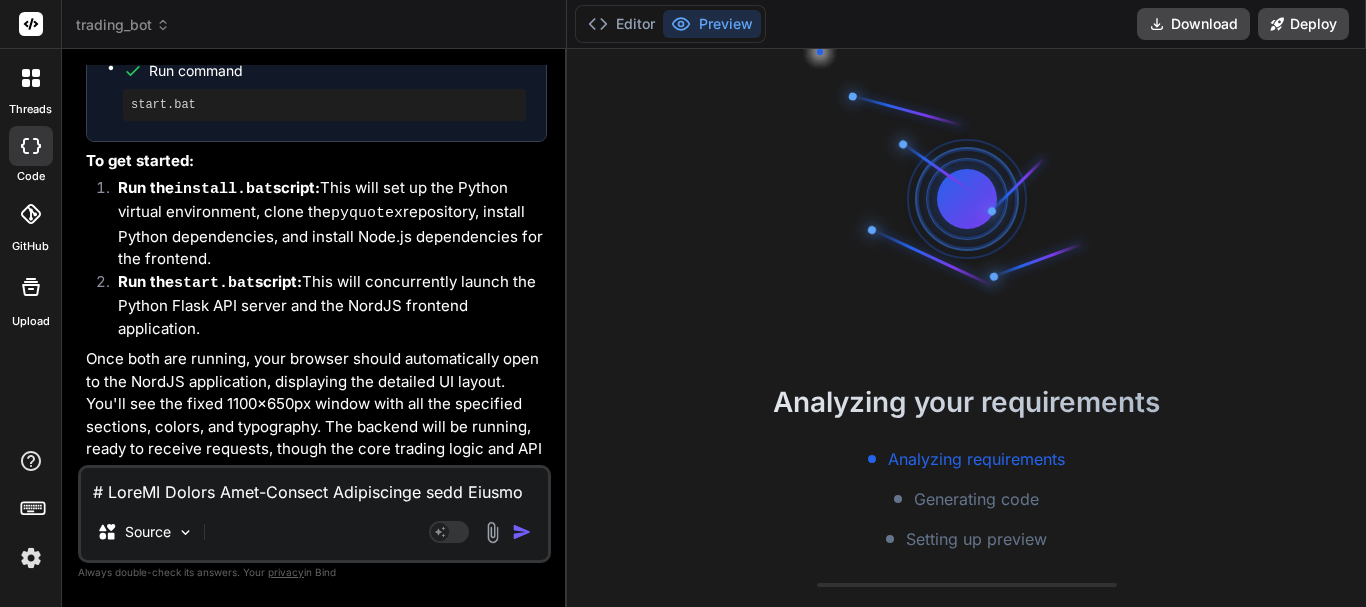 type on "x" 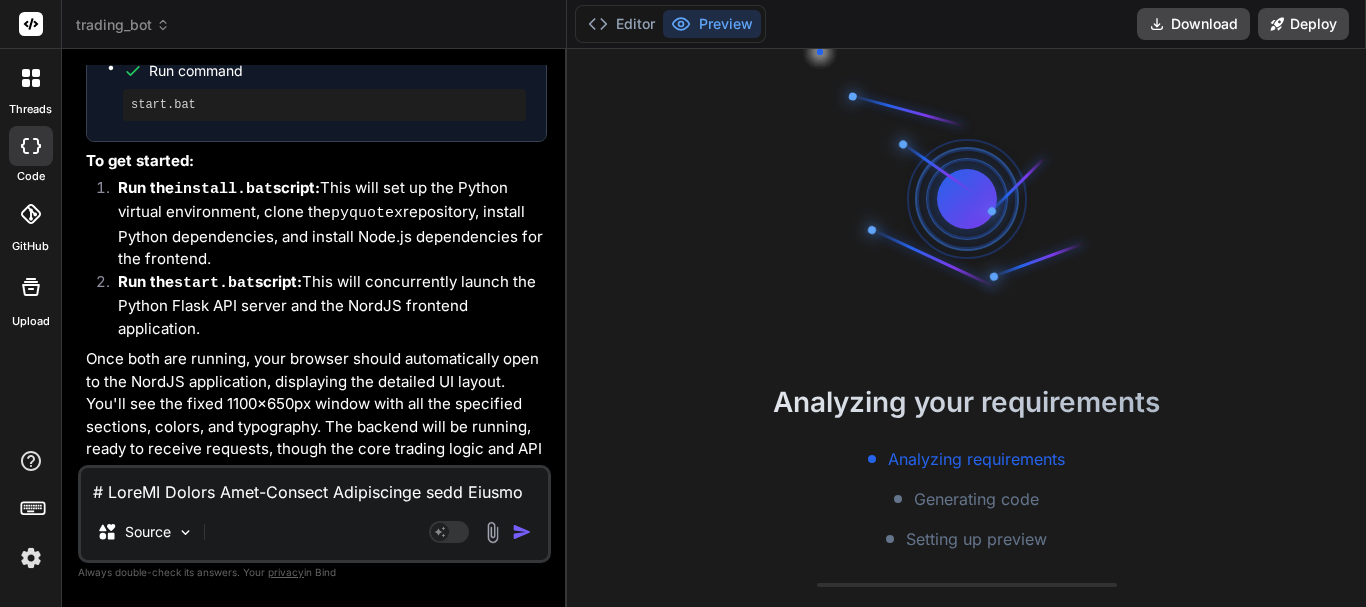 scroll, scrollTop: 1083, scrollLeft: 0, axis: vertical 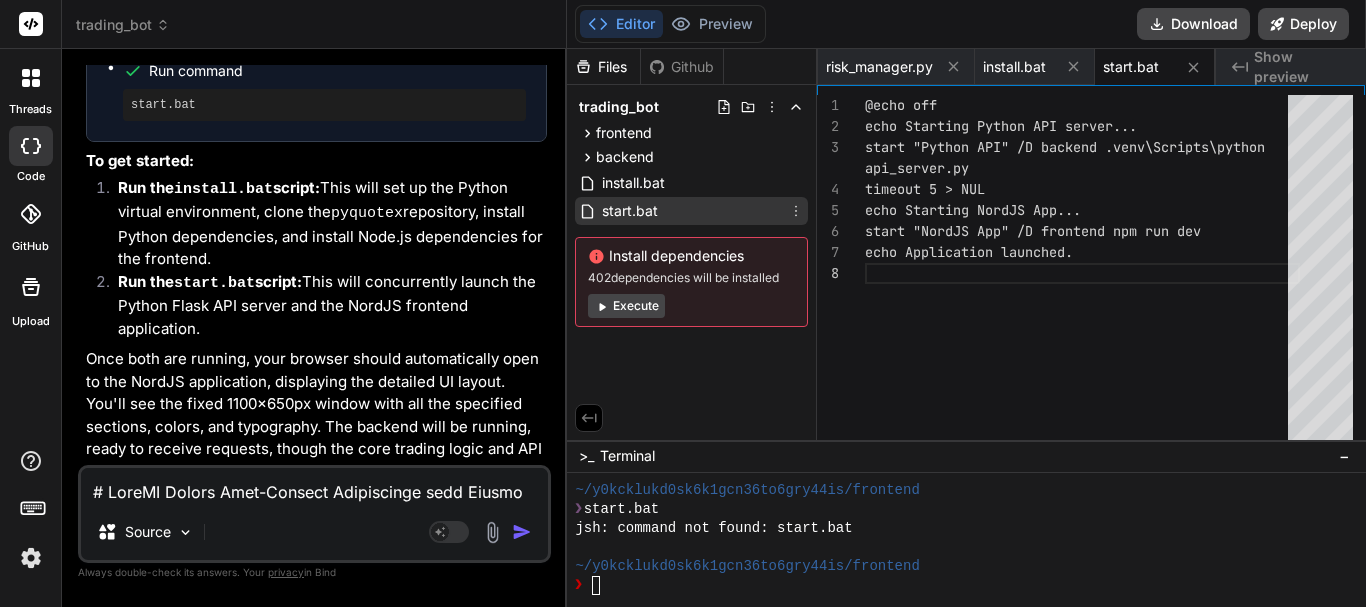 click on "start.bat" at bounding box center (630, 211) 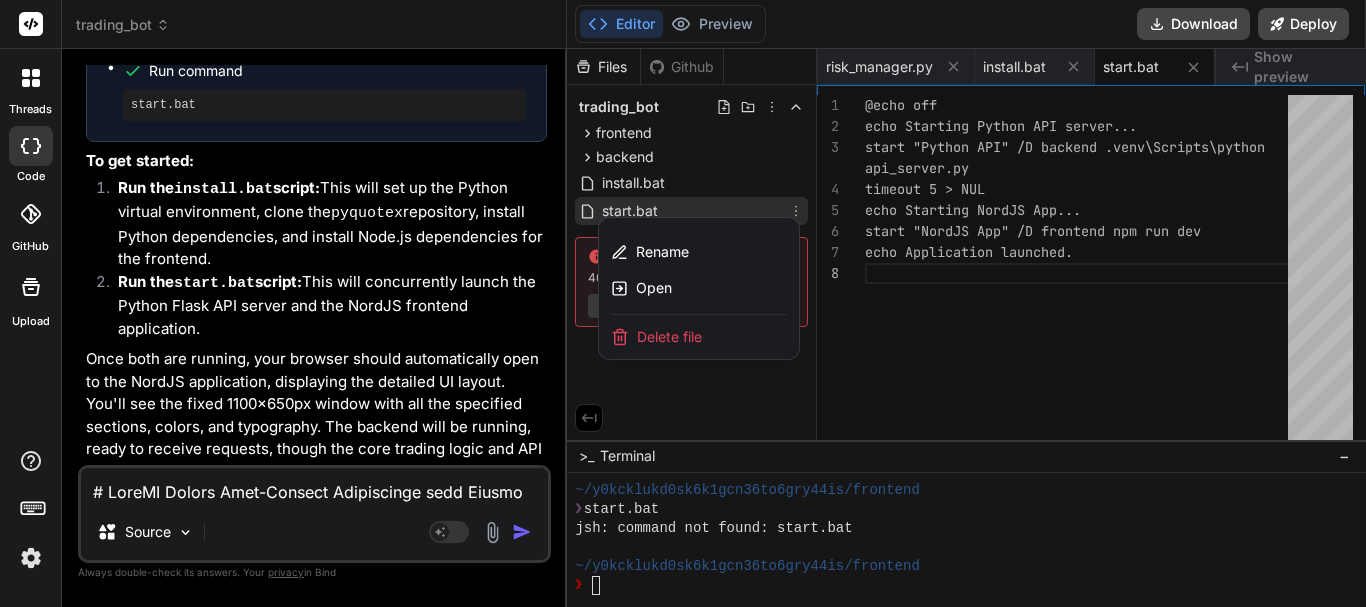 click at bounding box center (966, 328) 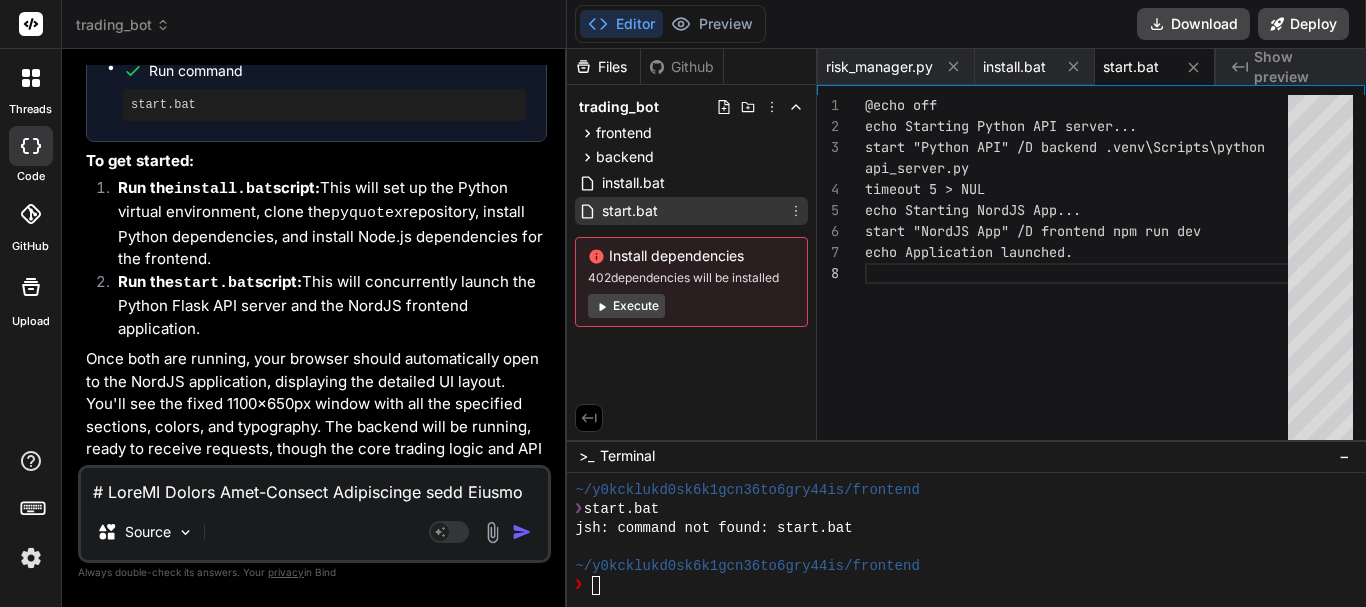 click 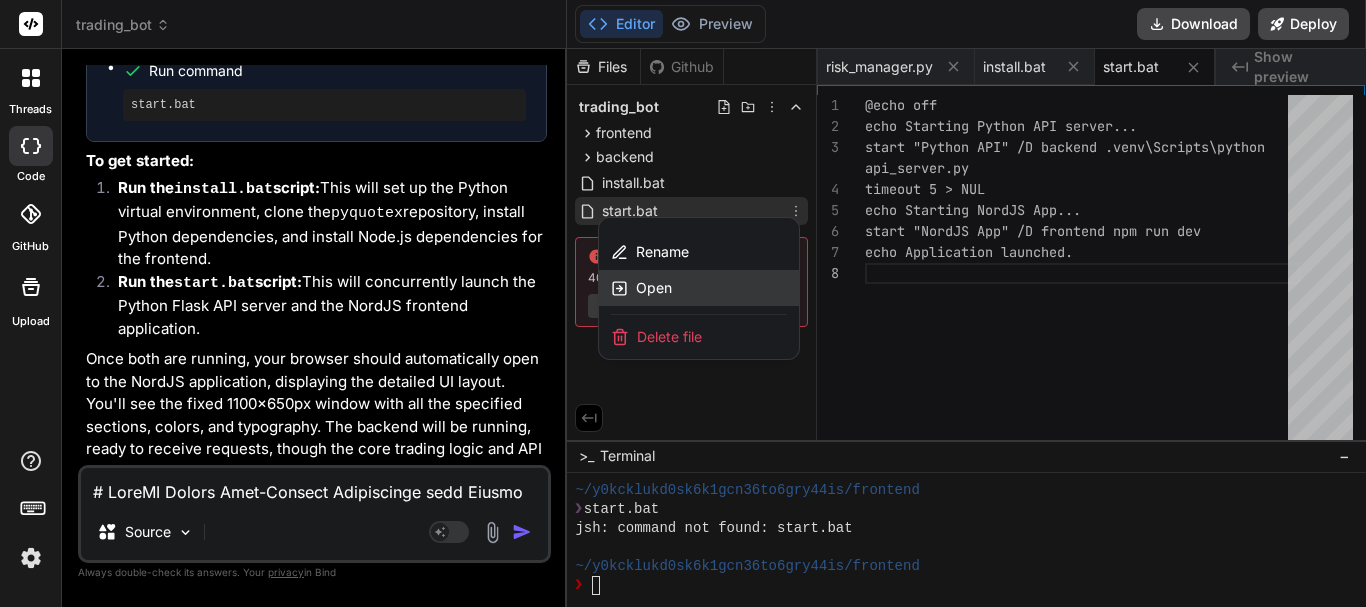 click on "Open" at bounding box center (699, 288) 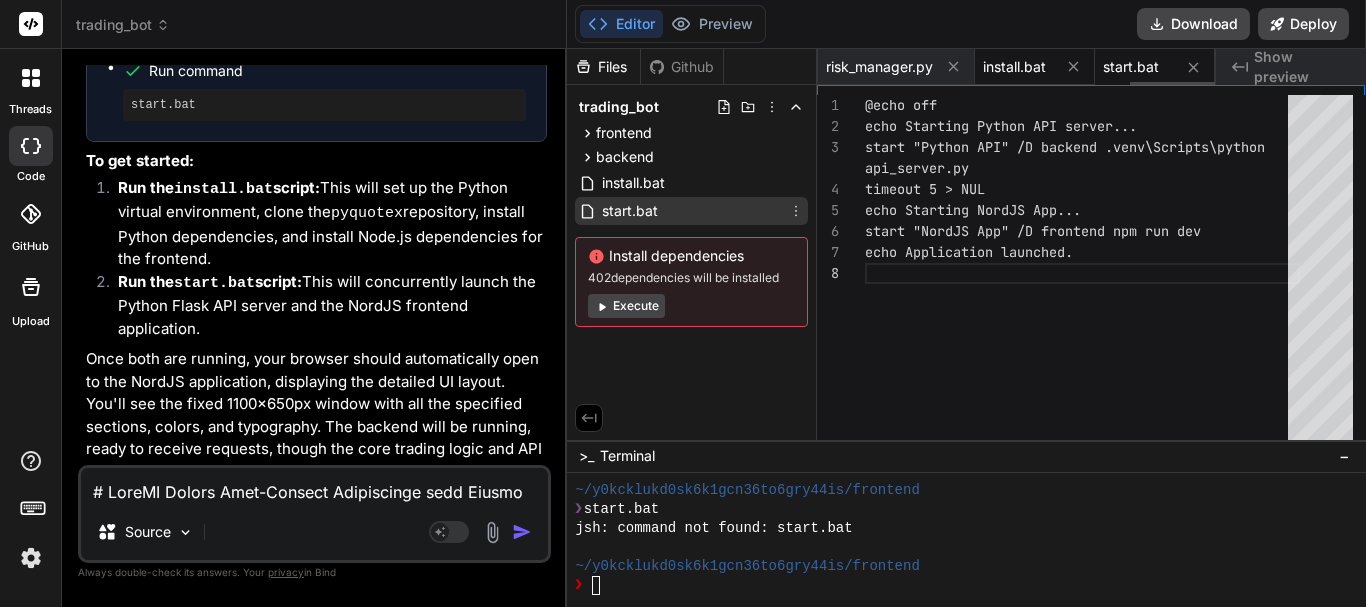 click on "install.bat" at bounding box center (1014, 67) 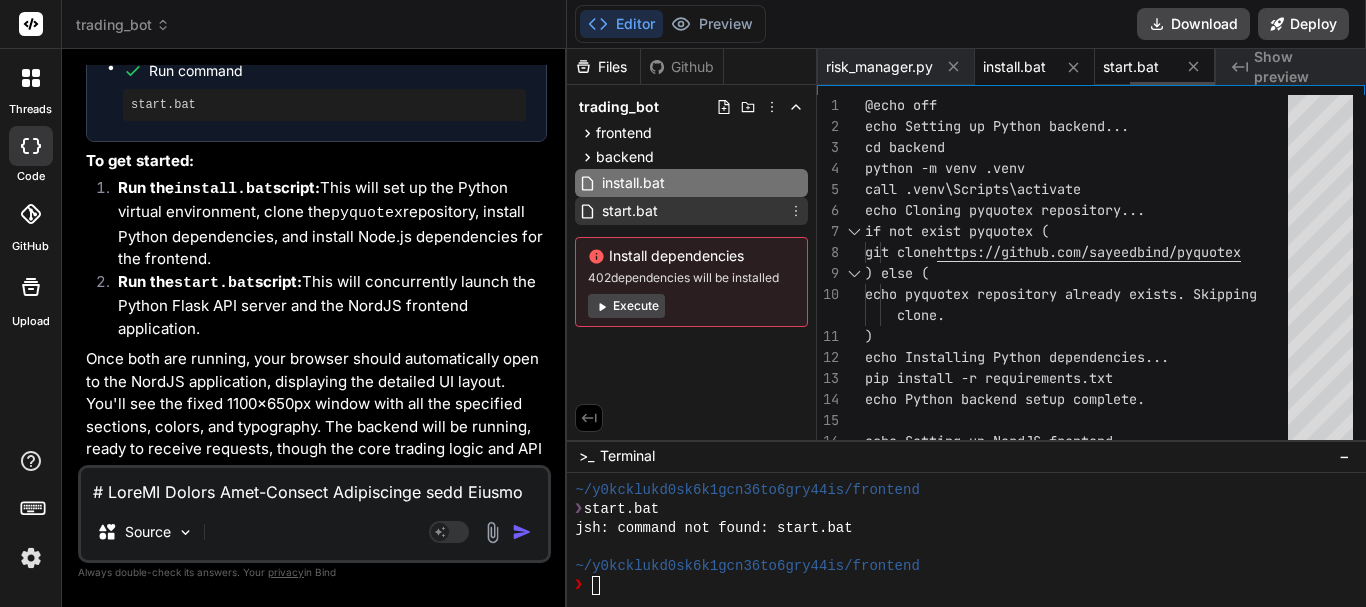 click on "start.bat" at bounding box center [1131, 67] 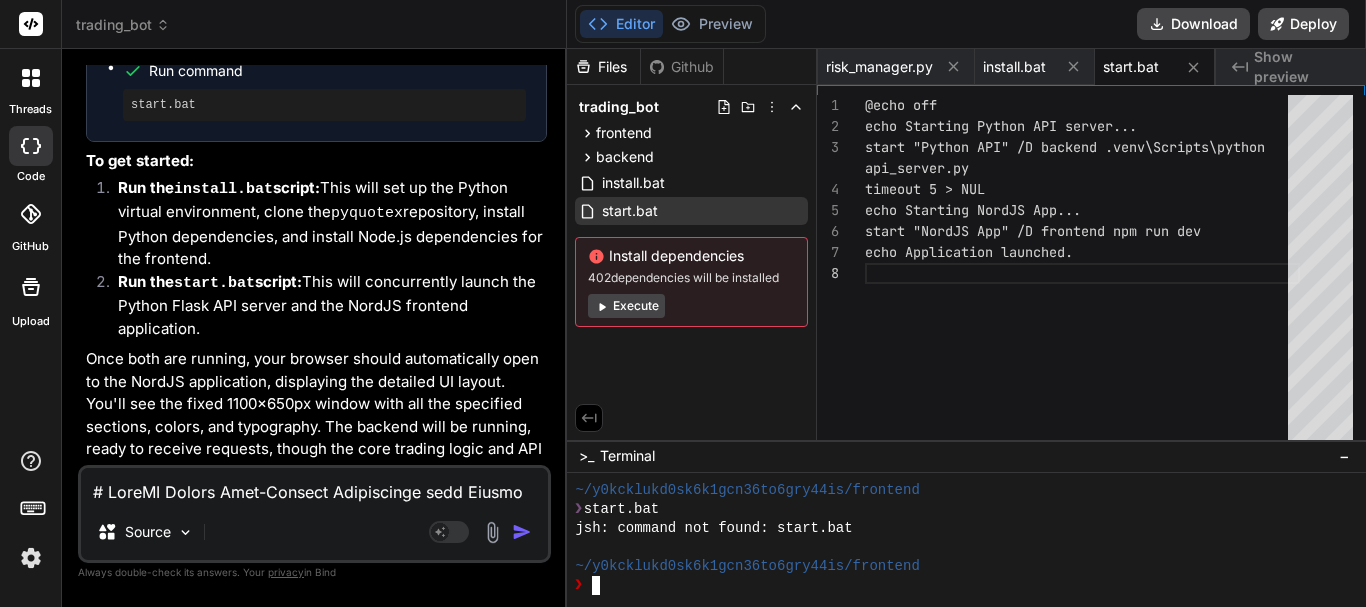 click on "❯" at bounding box center (970, 585) 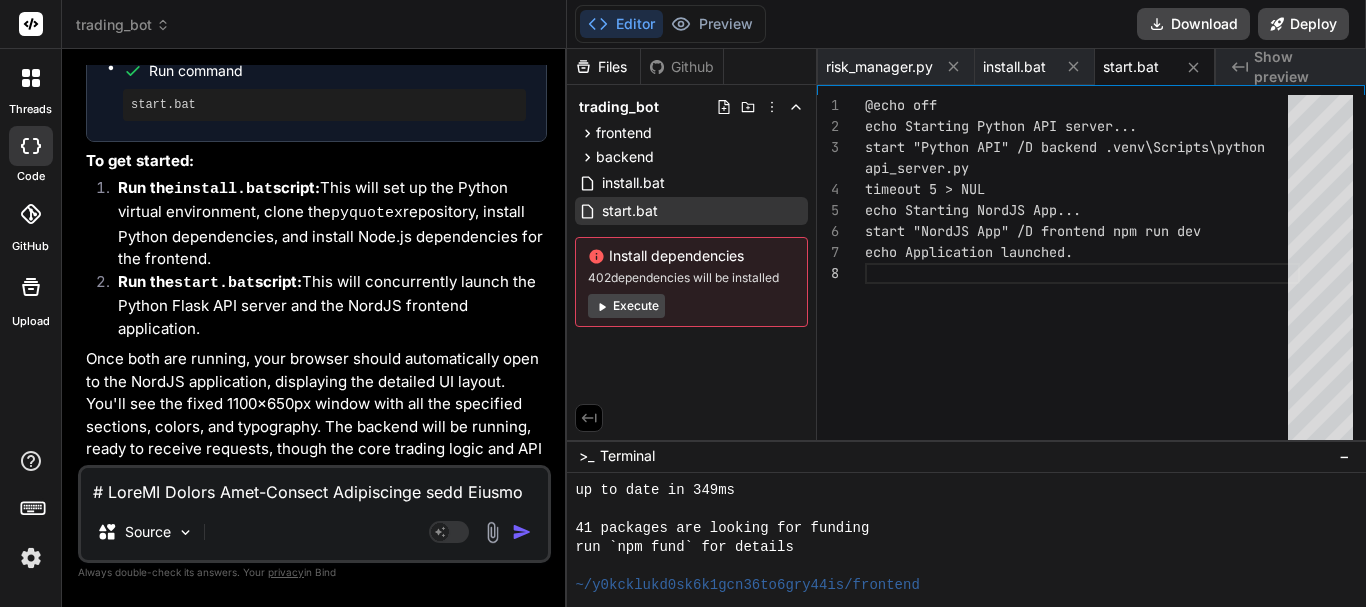 scroll, scrollTop: 983, scrollLeft: 0, axis: vertical 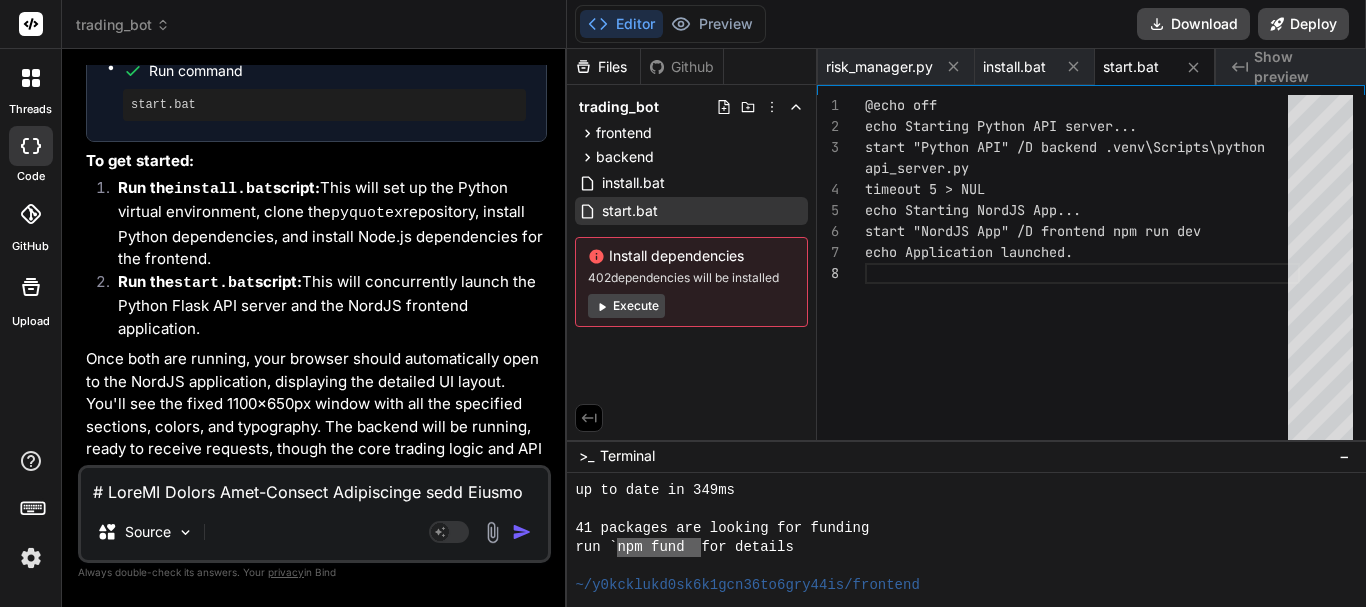 drag, startPoint x: 634, startPoint y: 550, endPoint x: 698, endPoint y: 547, distance: 64.070274 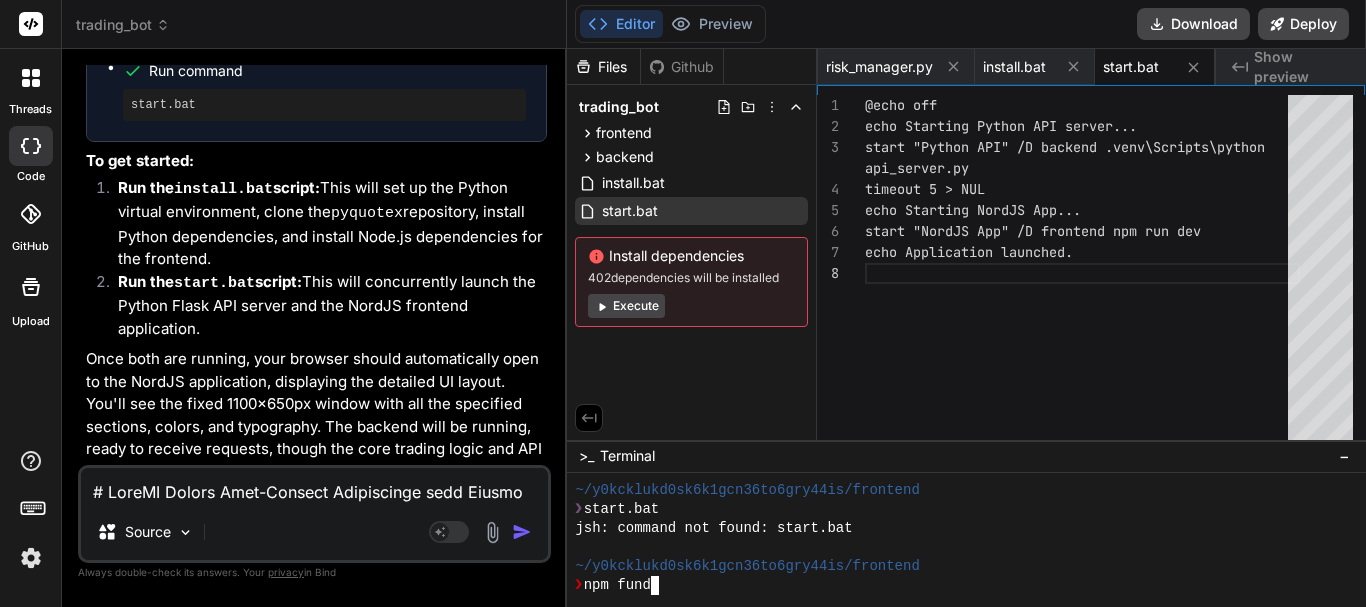 scroll, scrollTop: 0, scrollLeft: 52, axis: horizontal 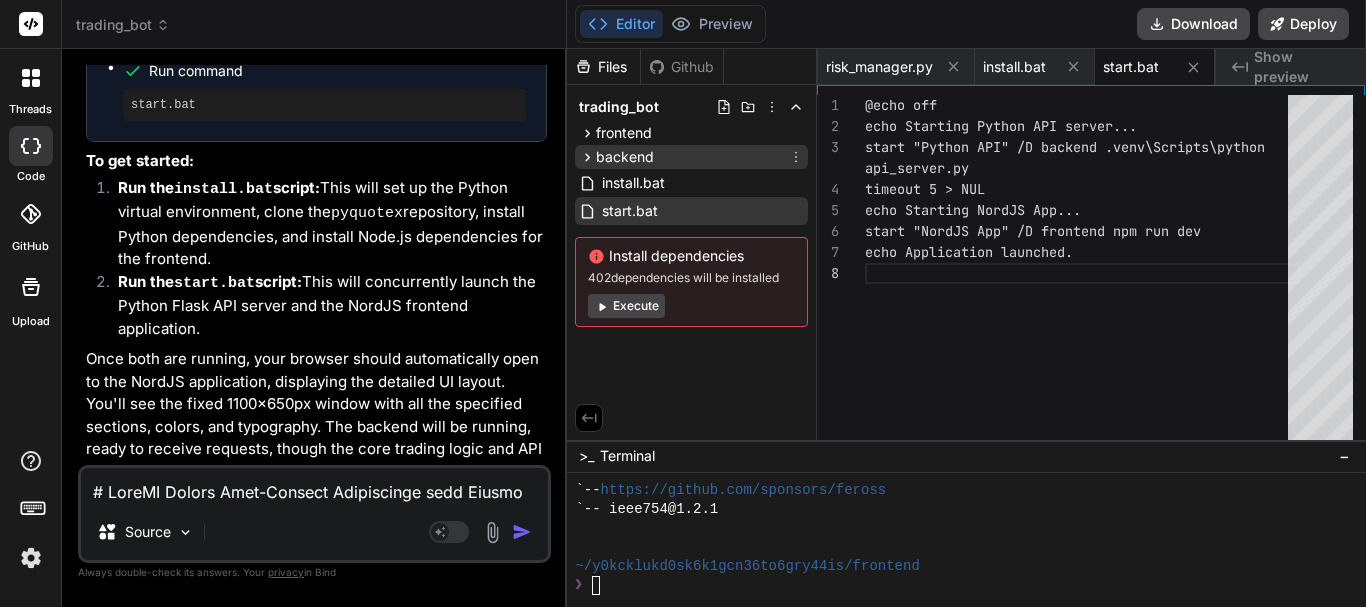 click 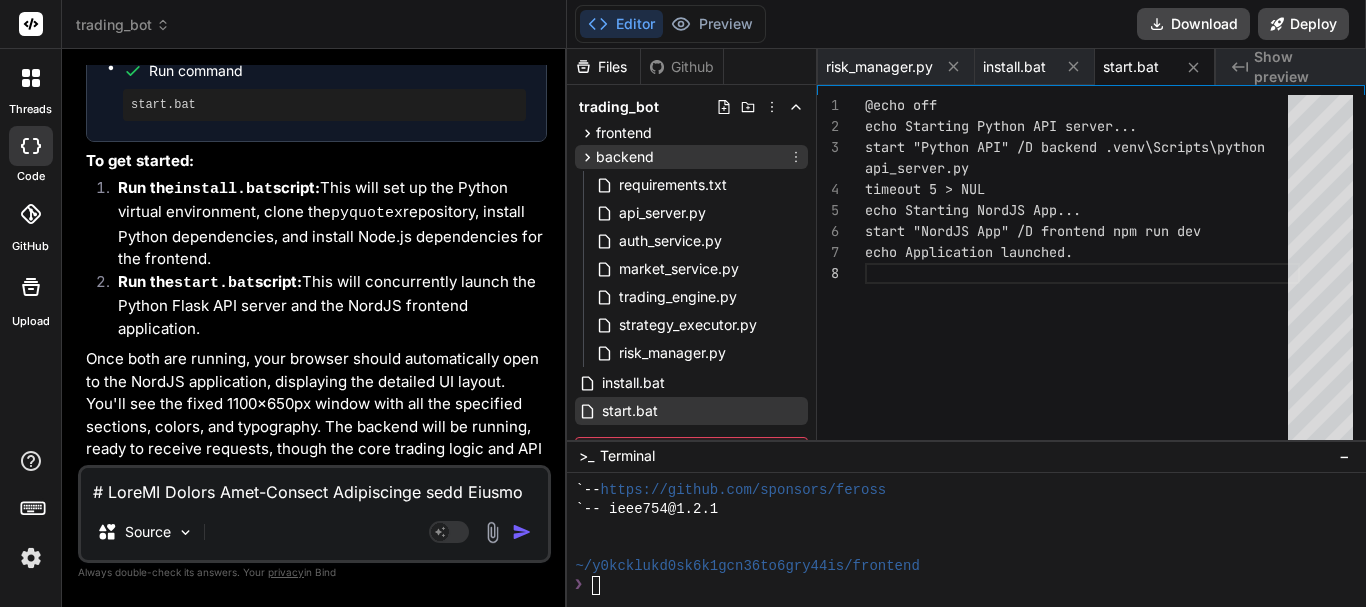 click 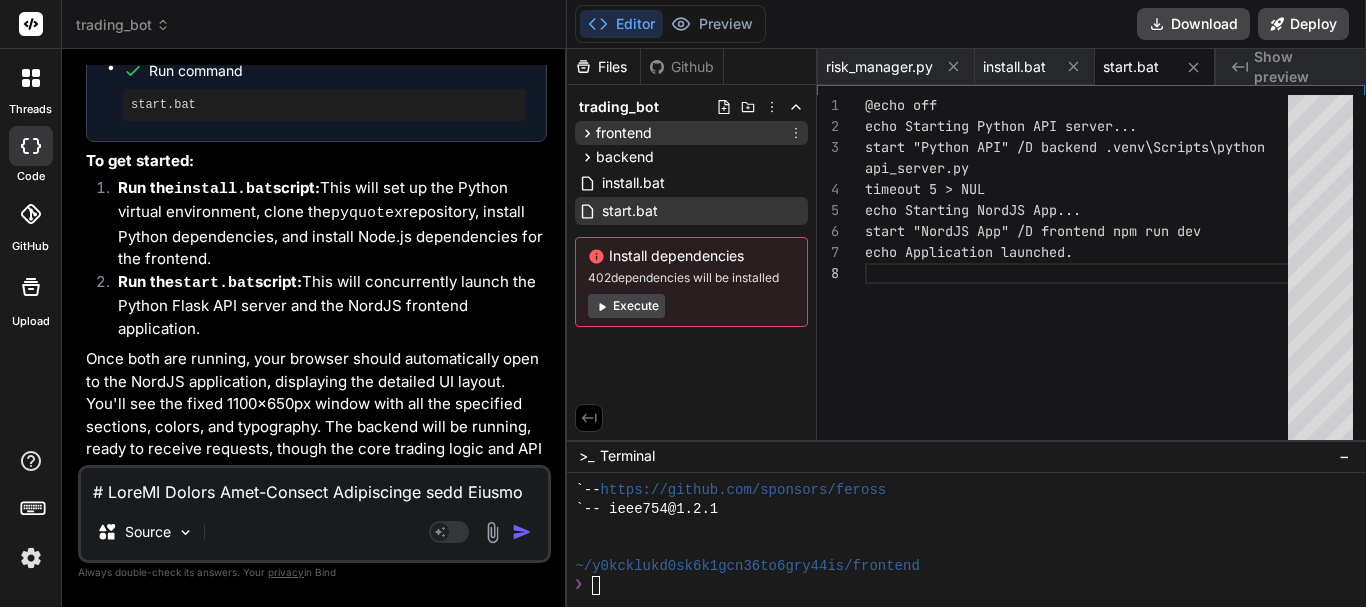 click 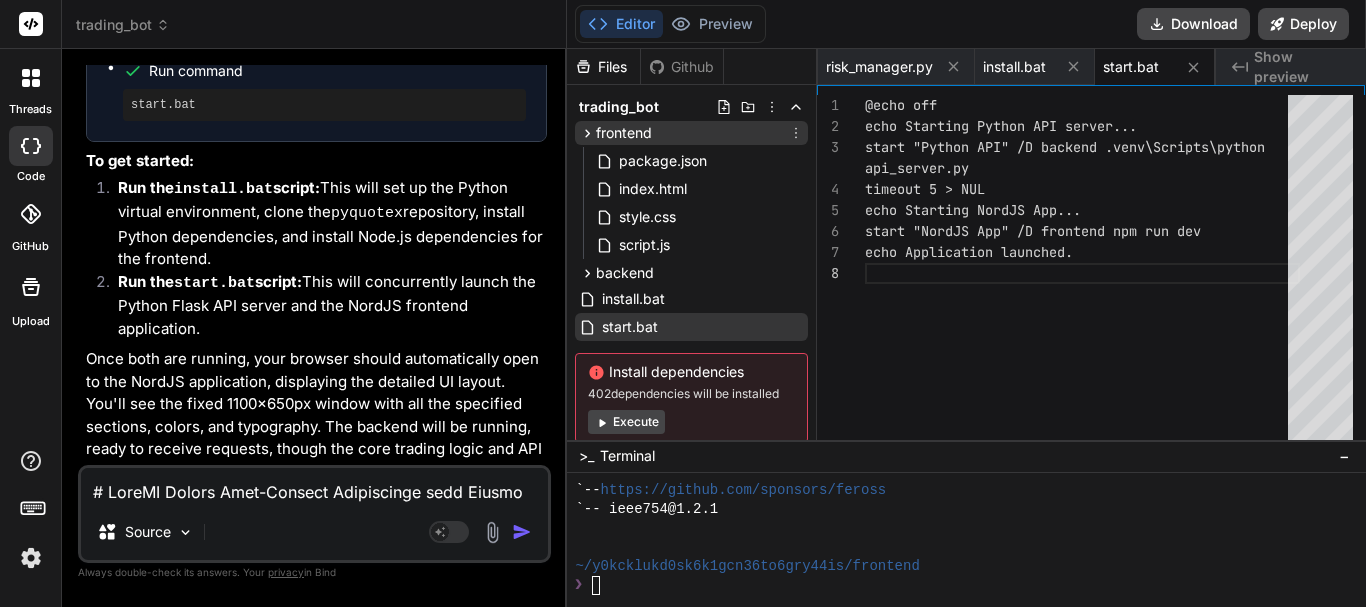 click 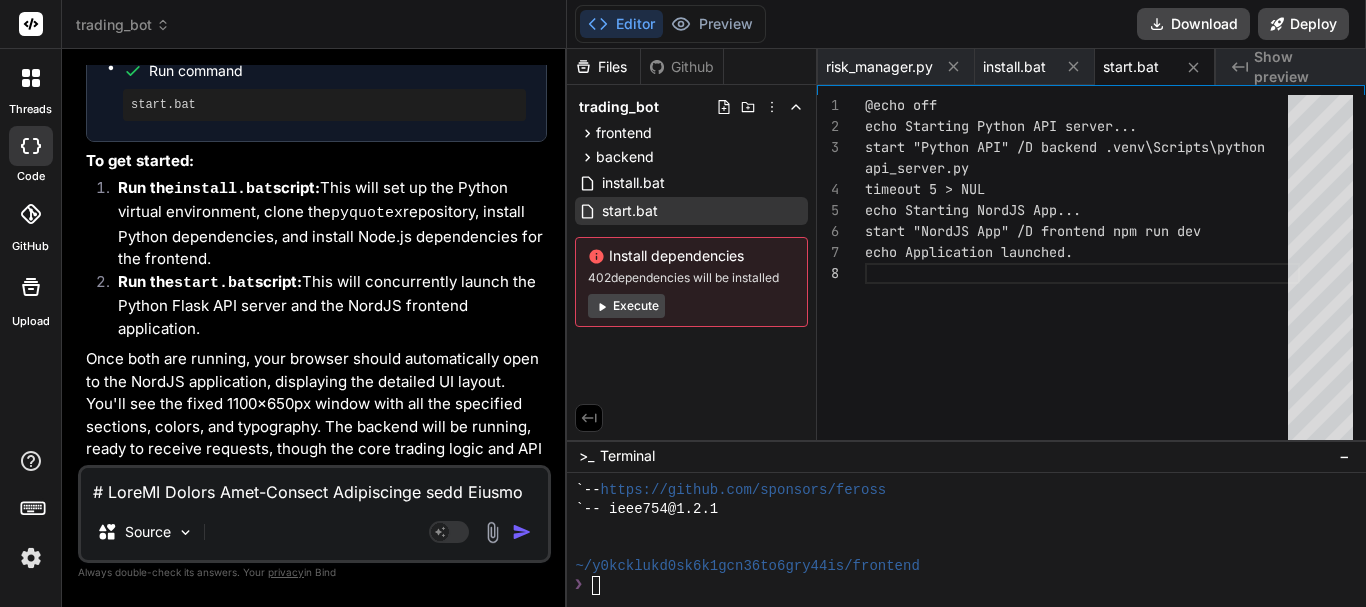 click at bounding box center [314, 486] 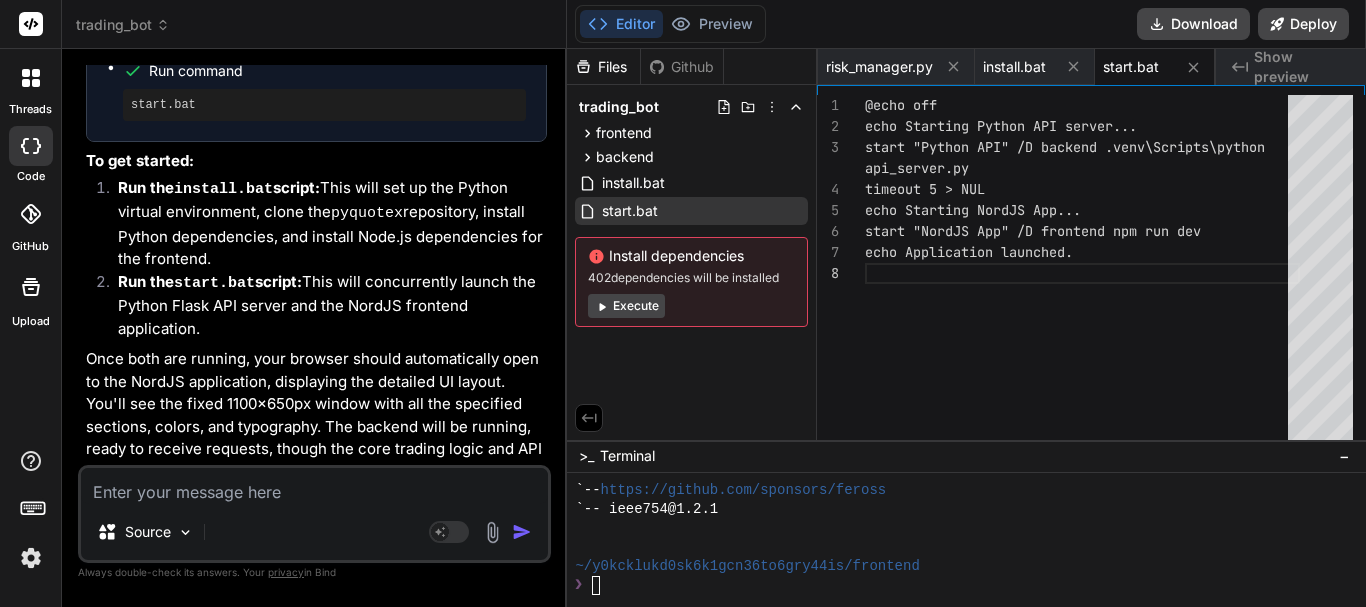 type on "H" 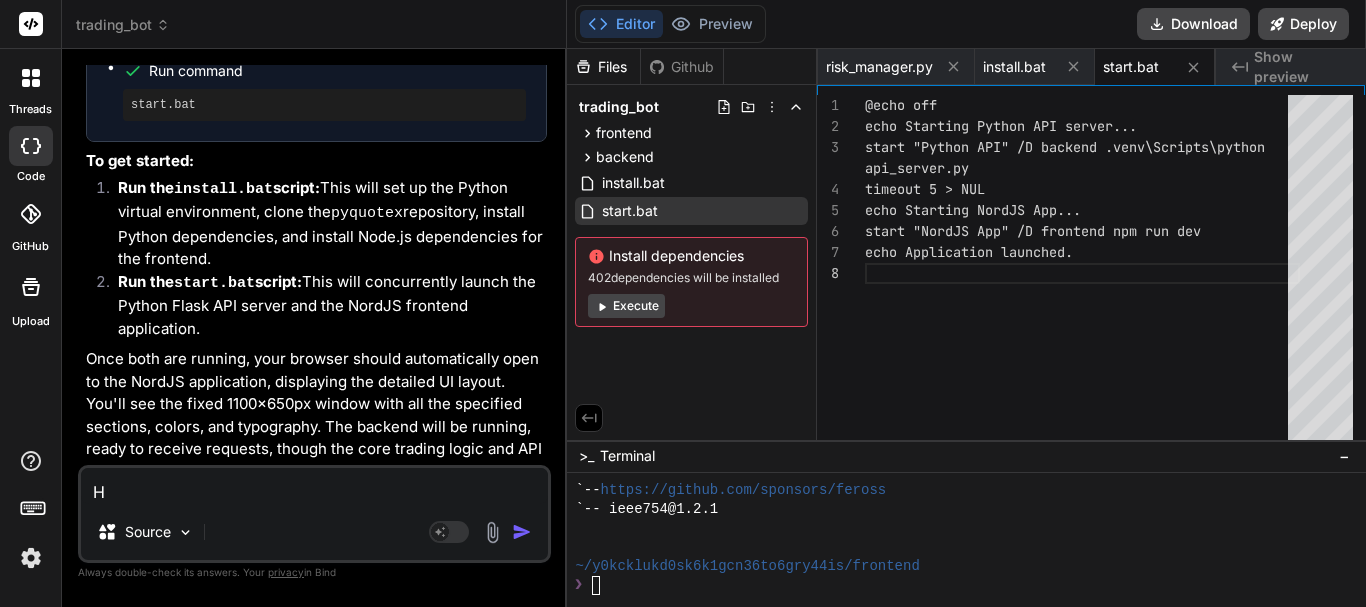 type on "He" 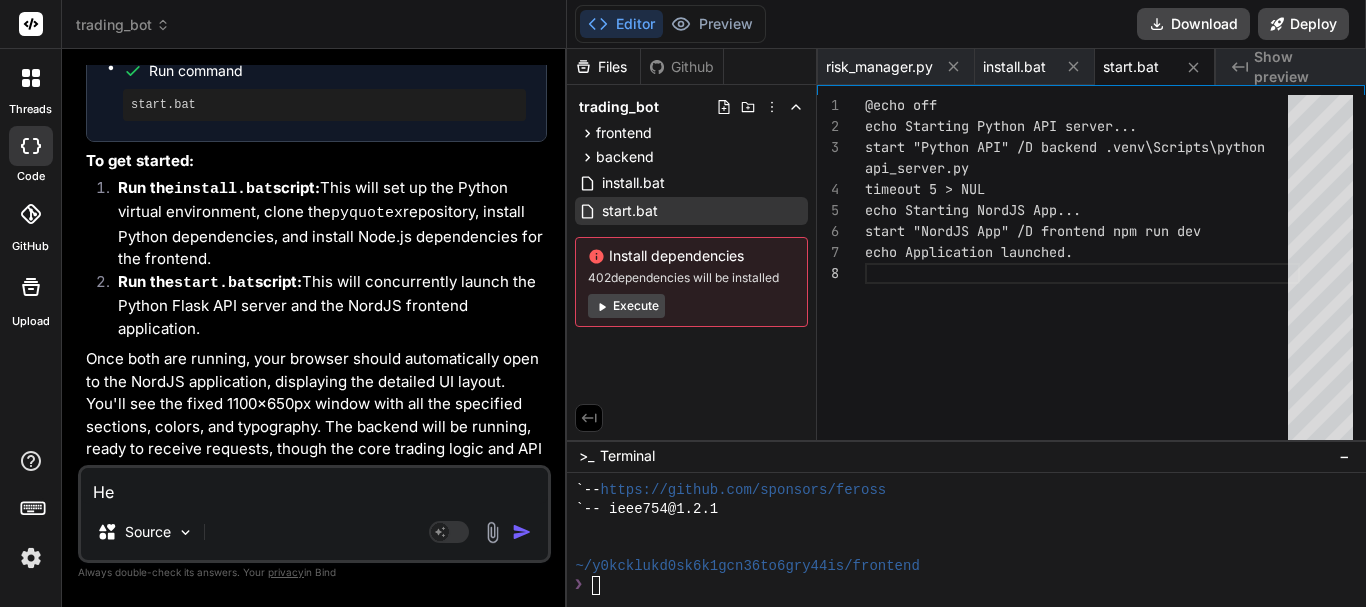 type on "Hel" 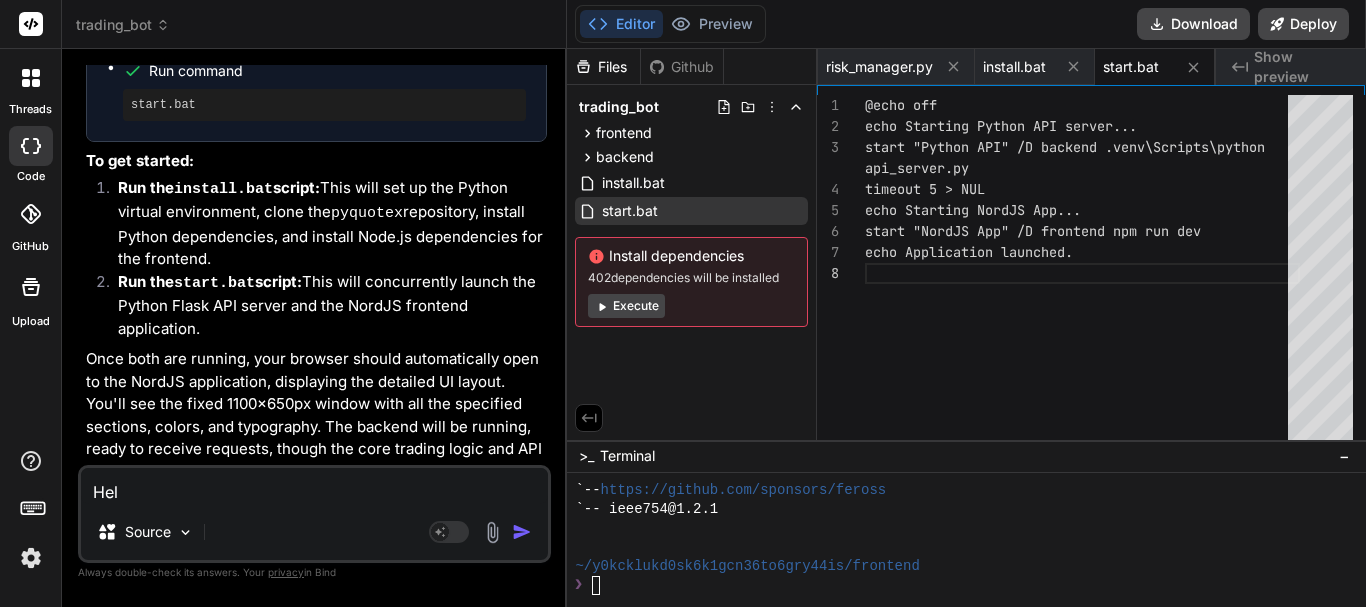 type on "Help" 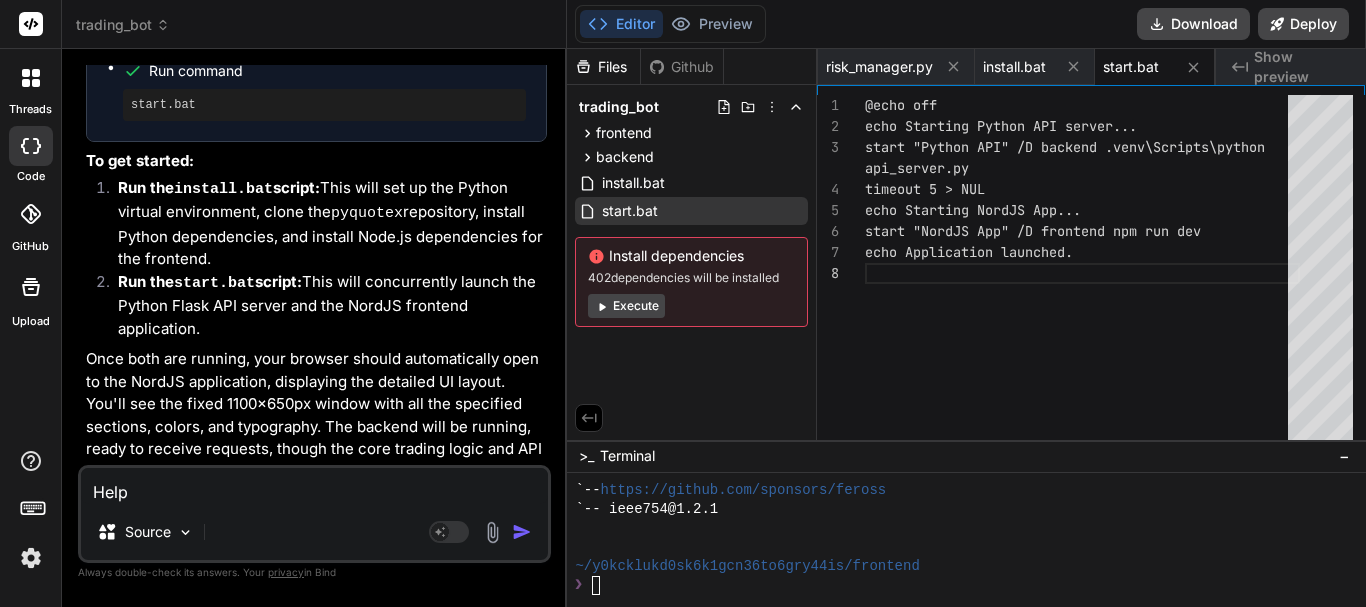 type on "Help" 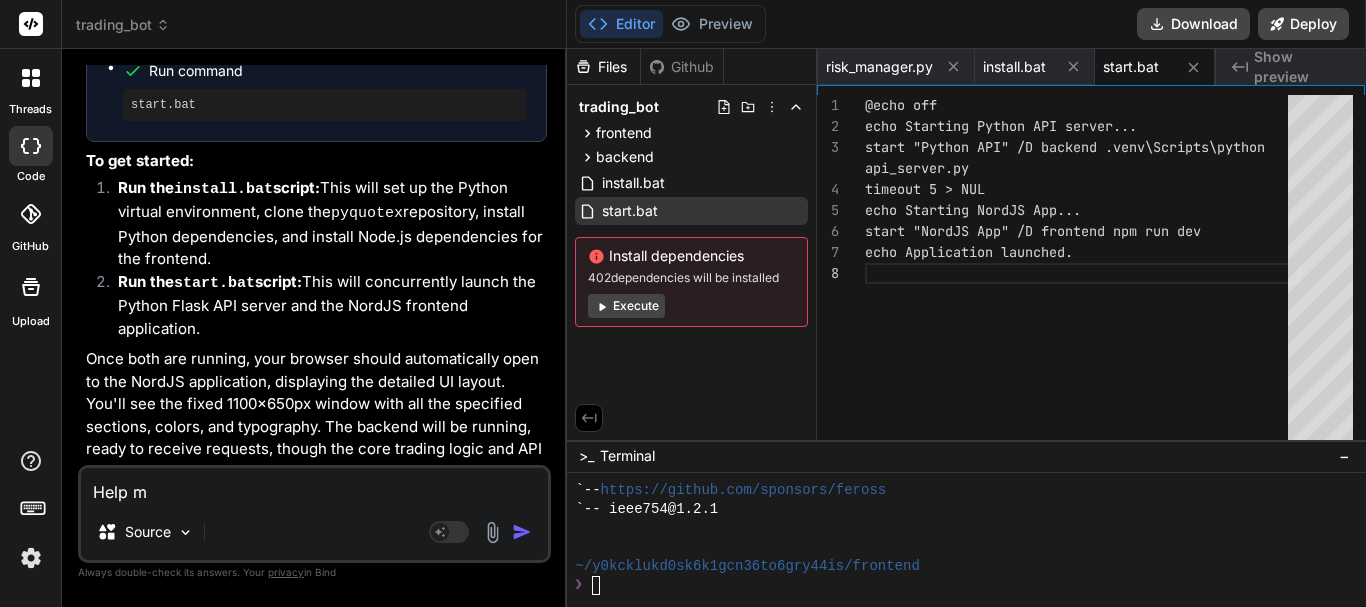 type on "Help me" 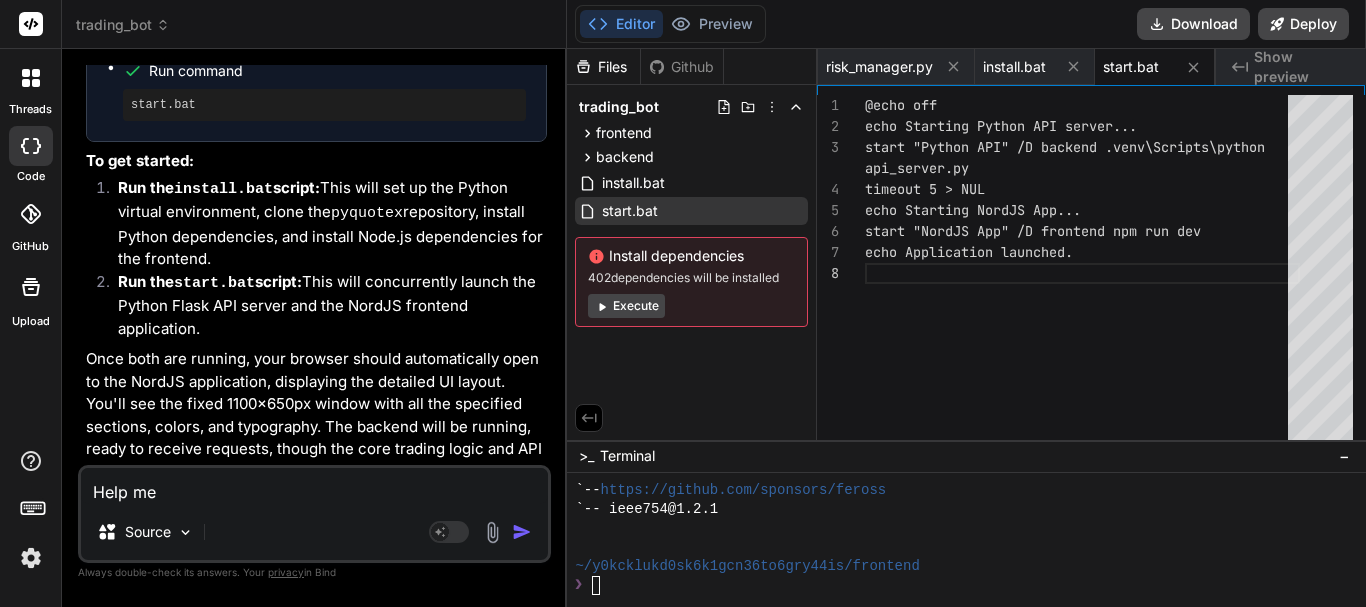 type on "Help me" 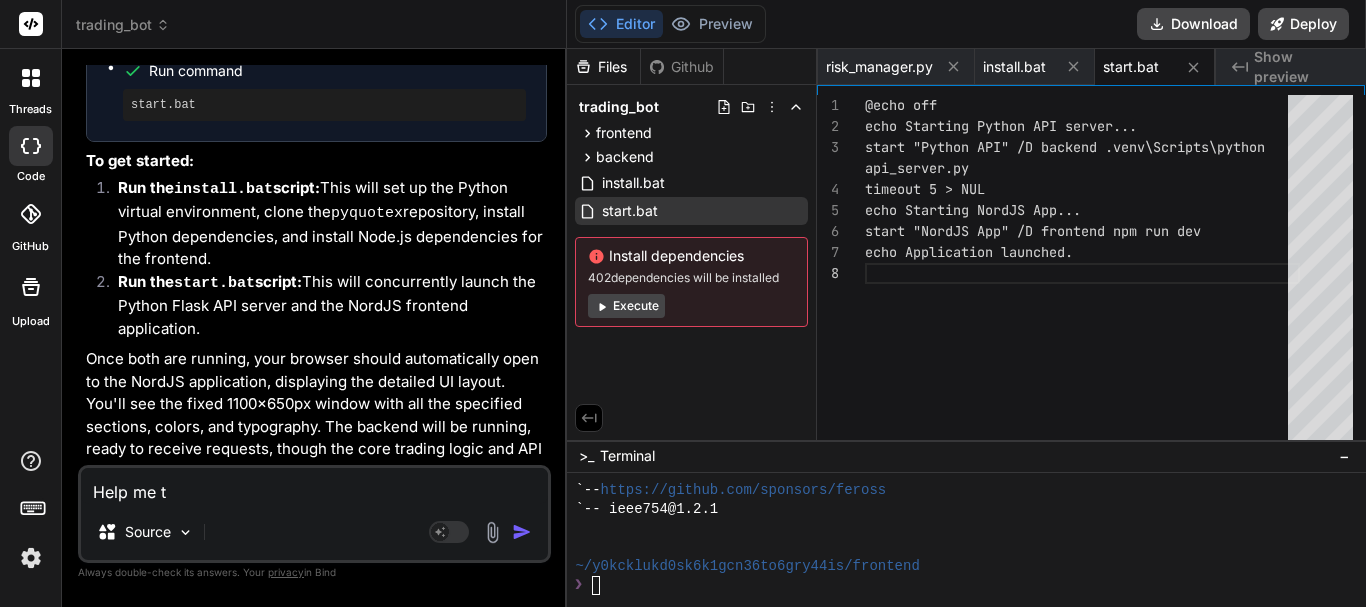 type on "Help me to" 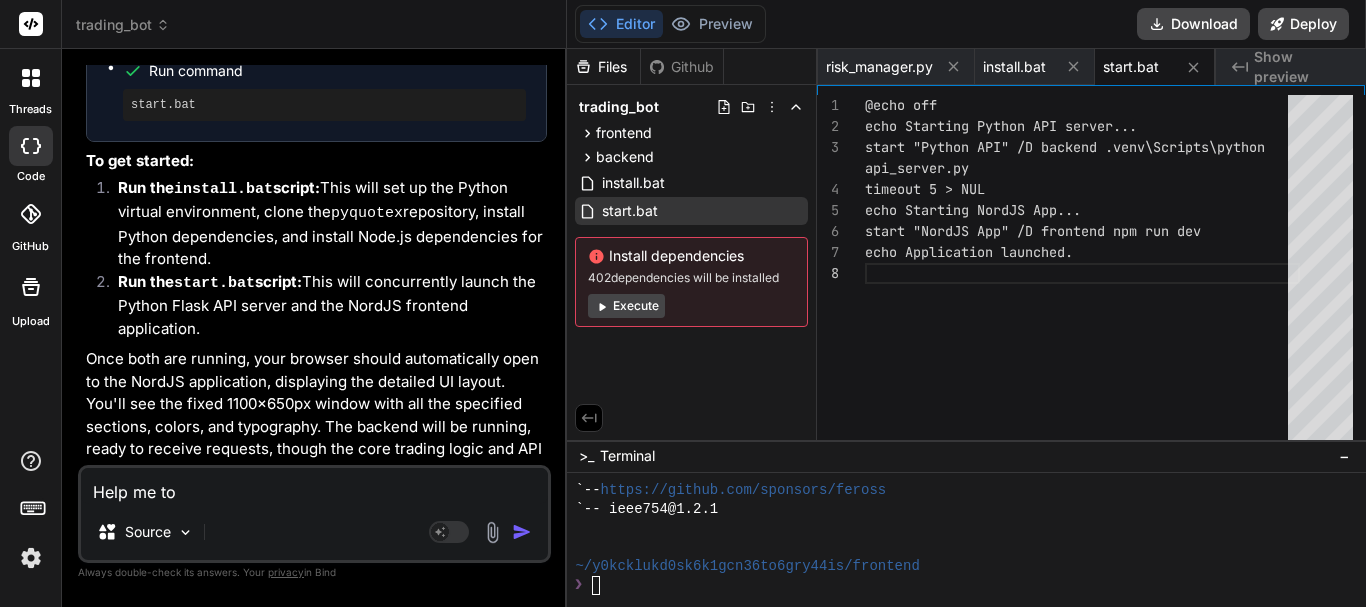 type on "Help me to" 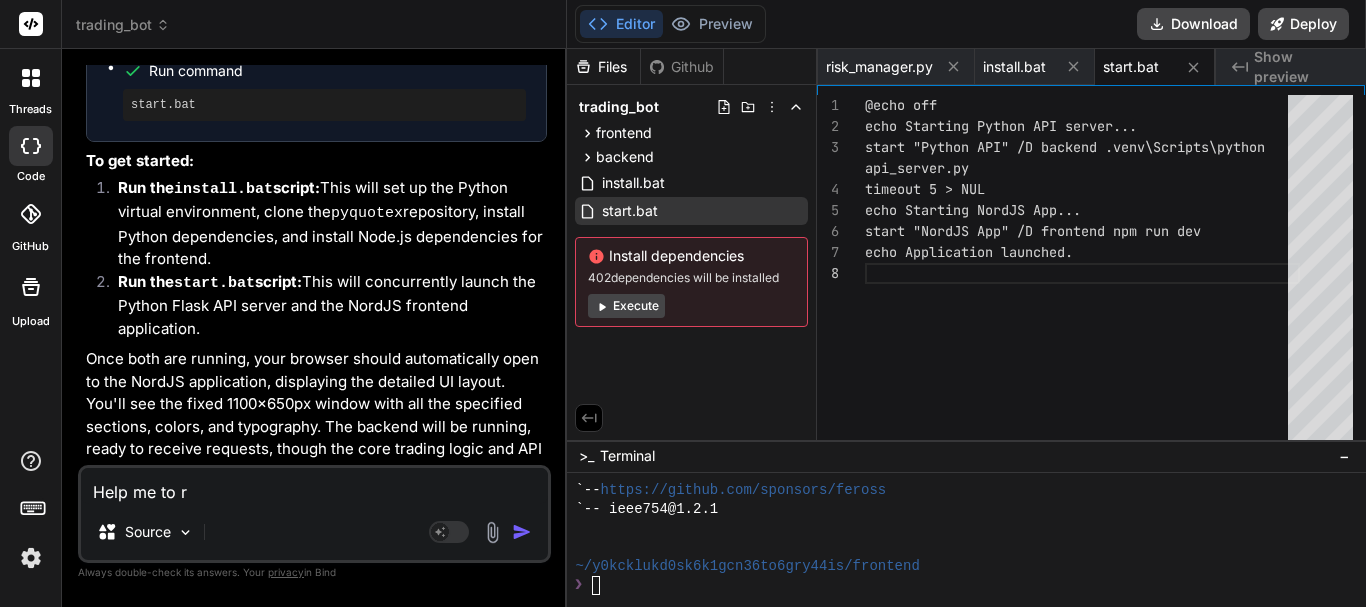 type on "Help me to ru" 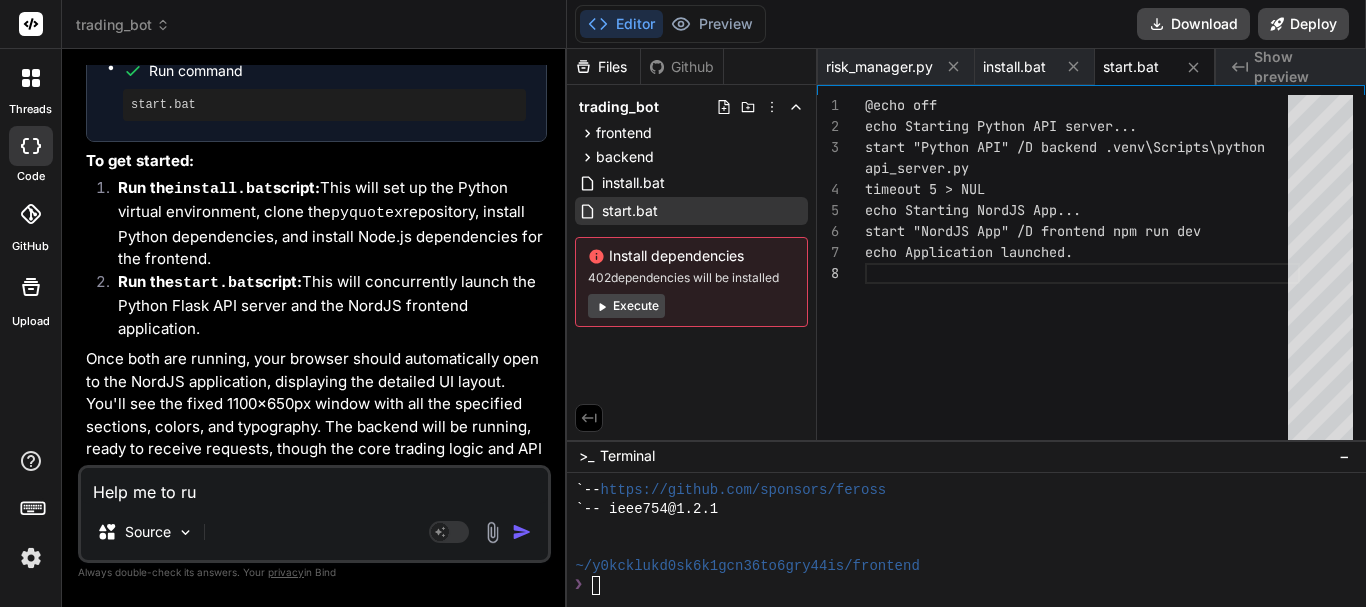 type on "Help me to rum" 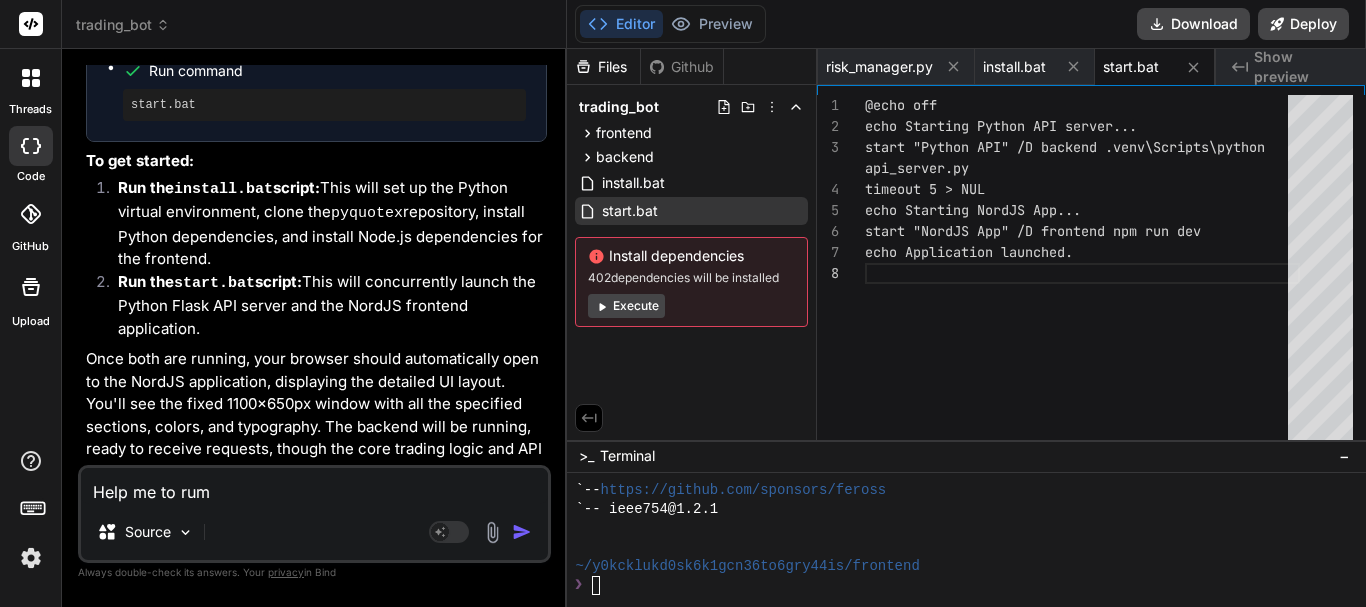 type on "Help me to ru" 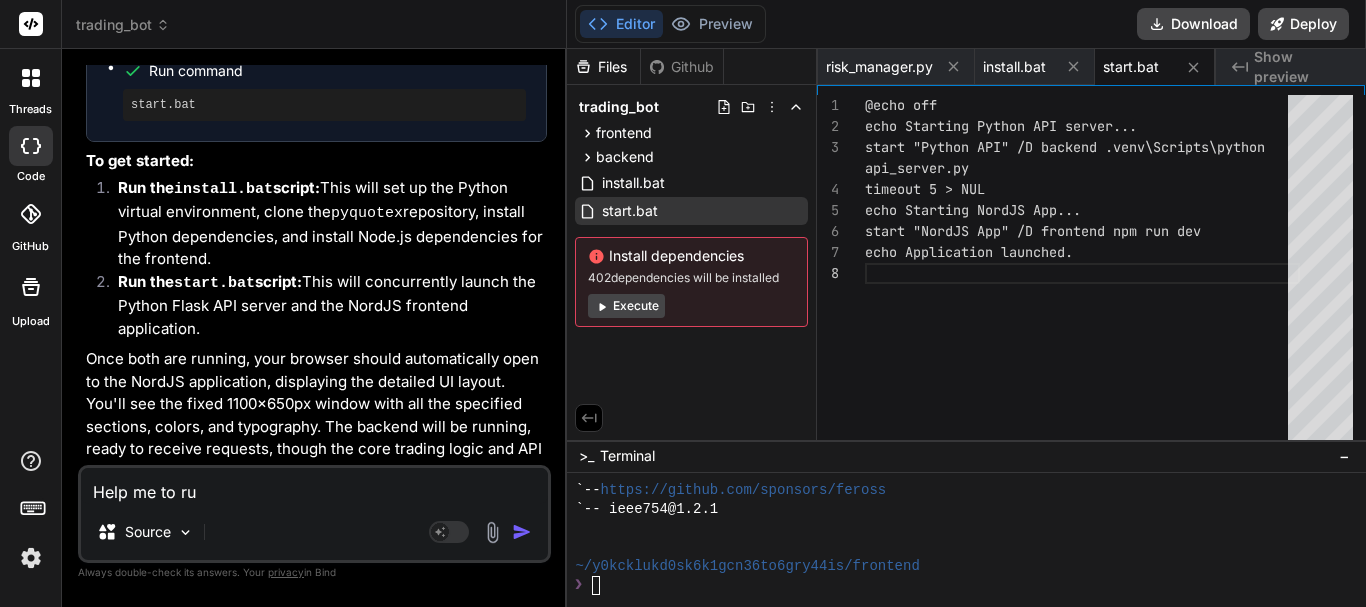 type on "Help me to run" 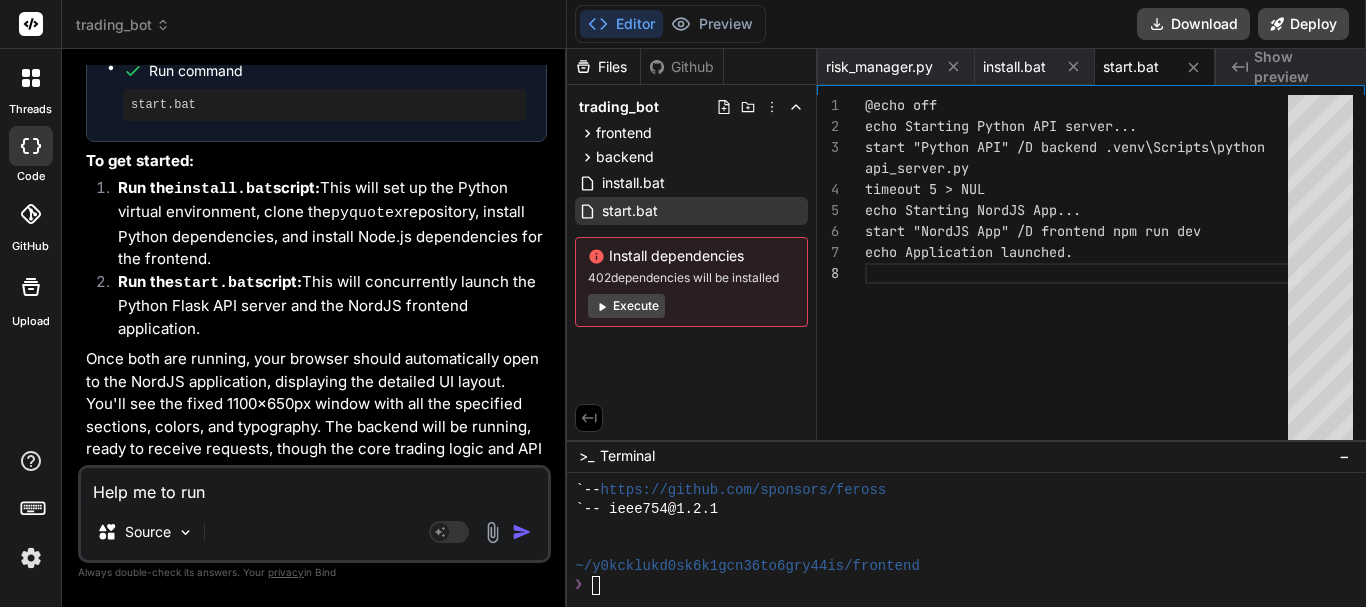 type on "Help me to run" 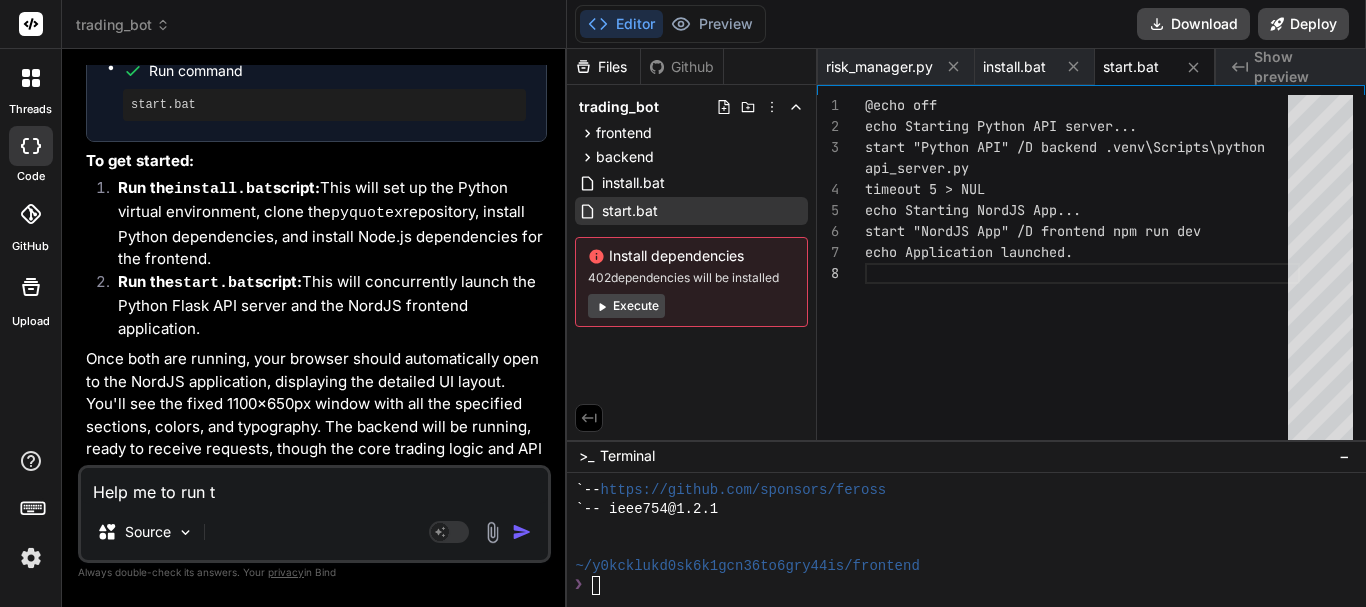 type on "Help me to run th" 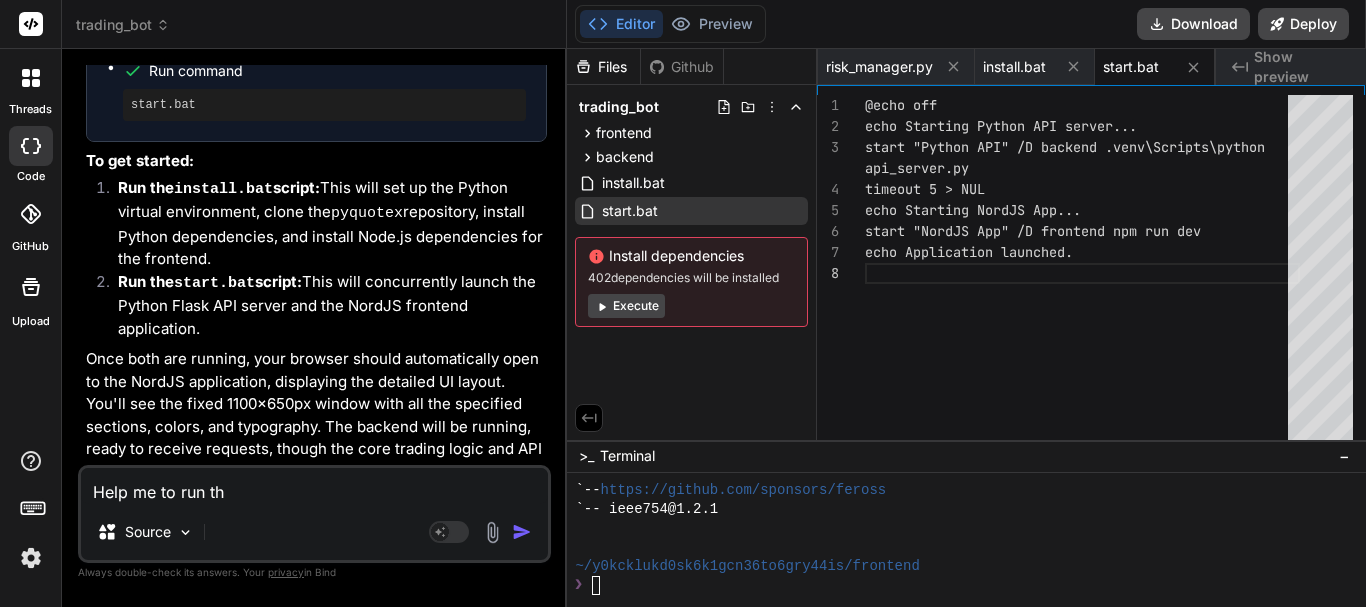 type on "Help me to run the" 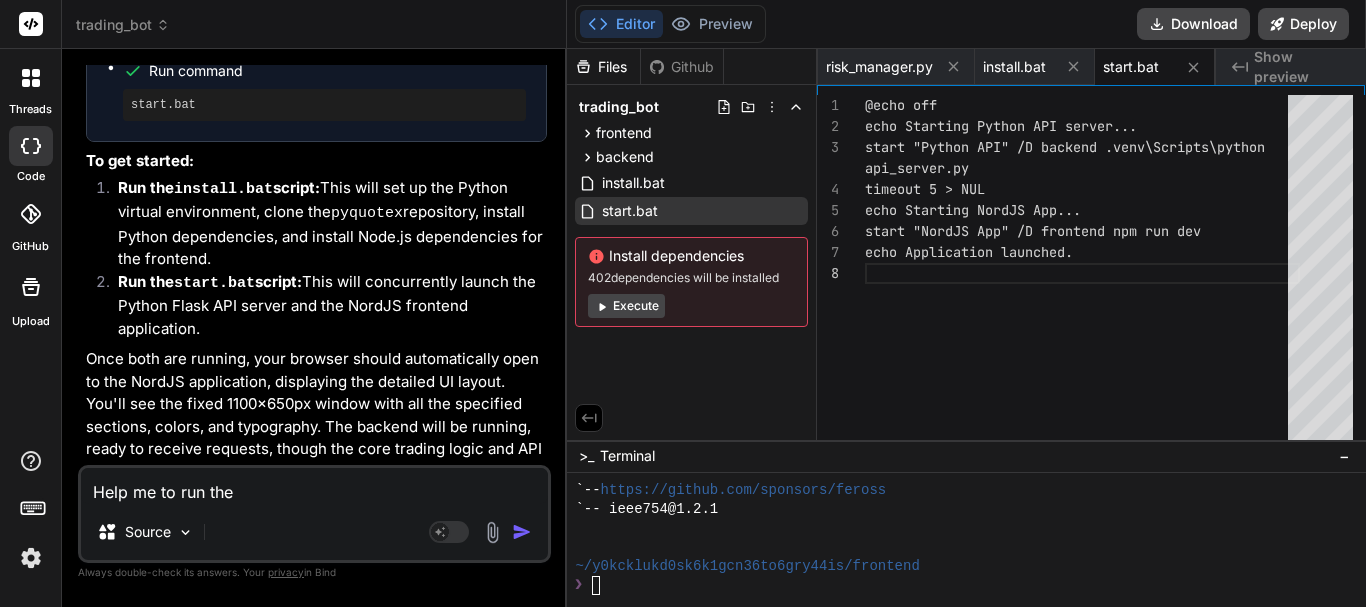 type on "Help me to run the" 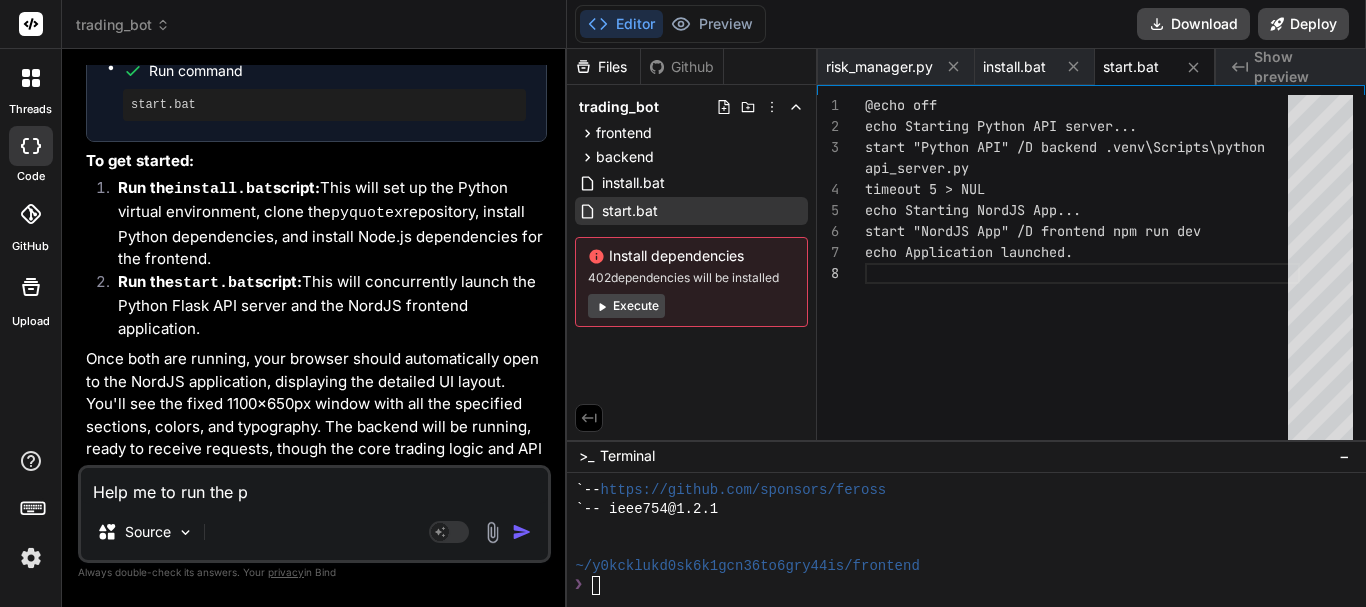 type on "Help me to run the pr" 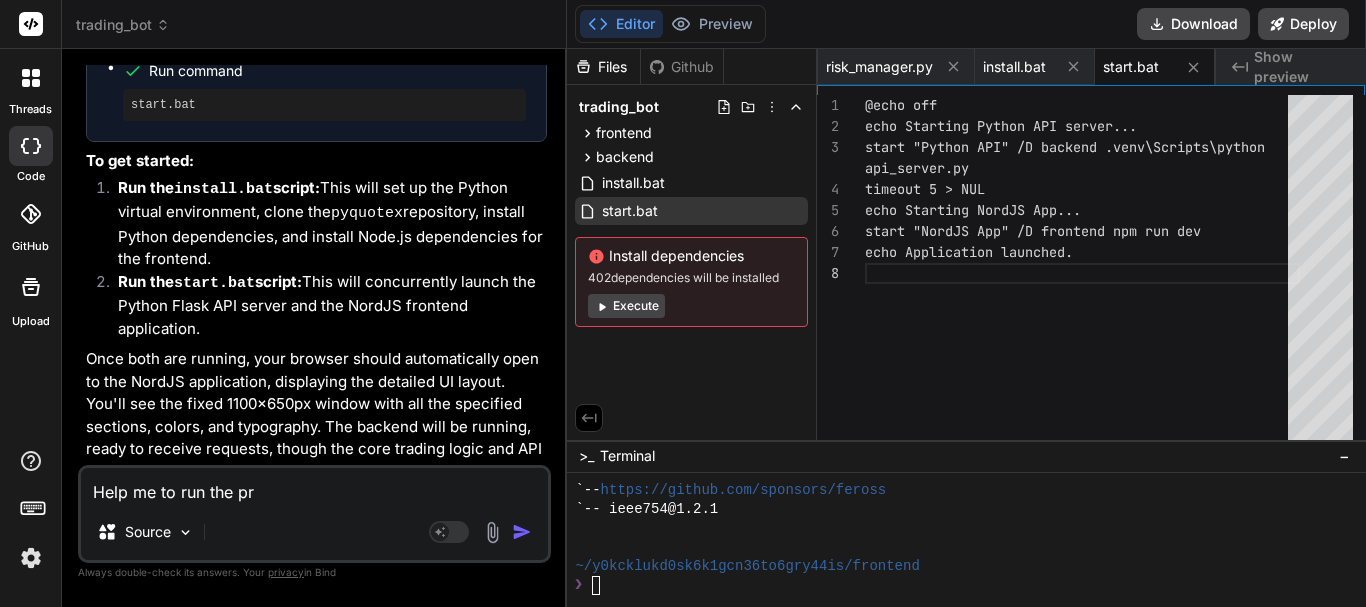 type on "Help me to run the pro" 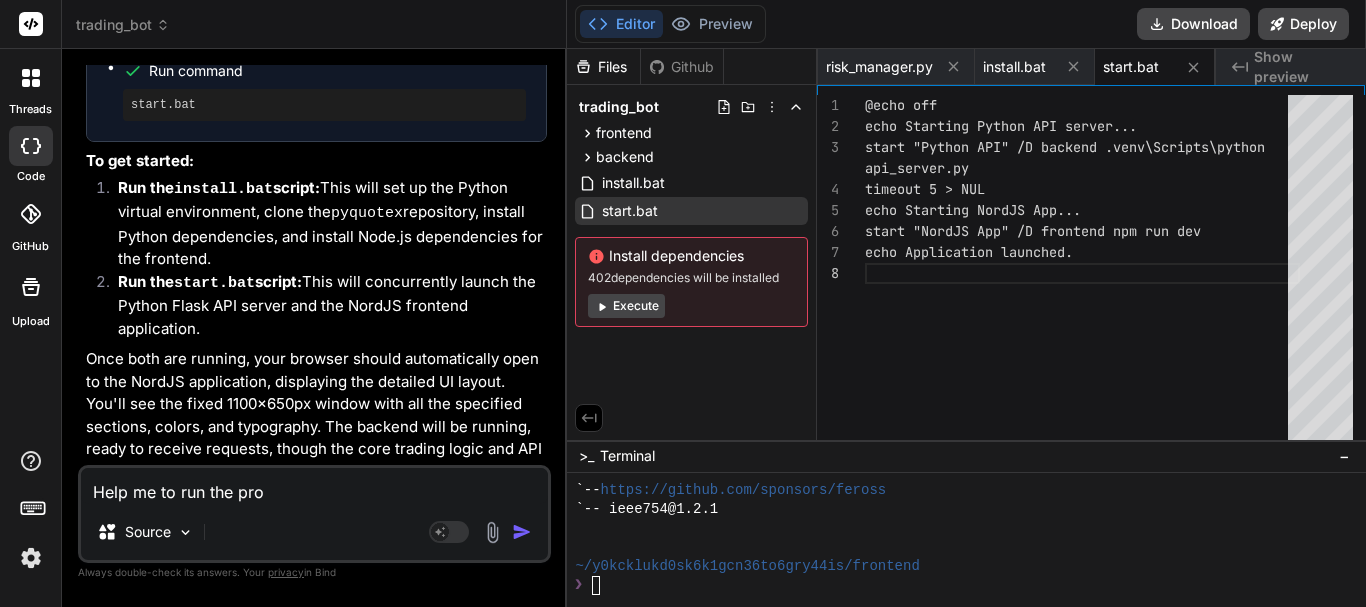 type on "Help me to run the pr" 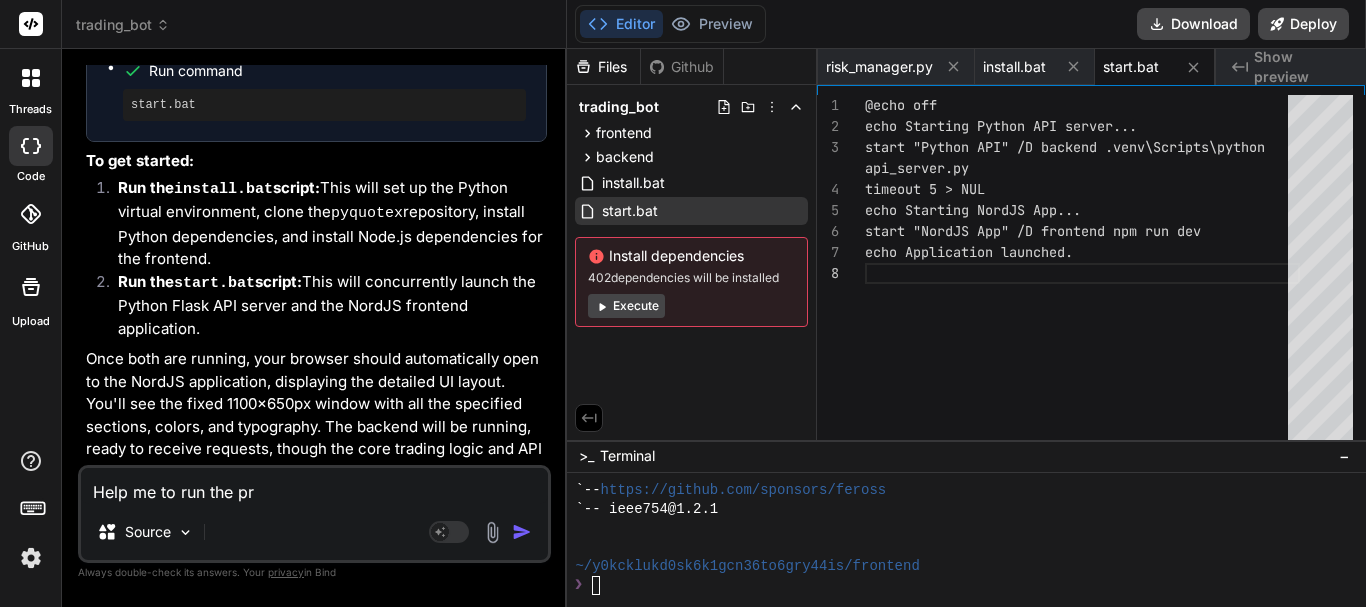 type on "Help me to run the p" 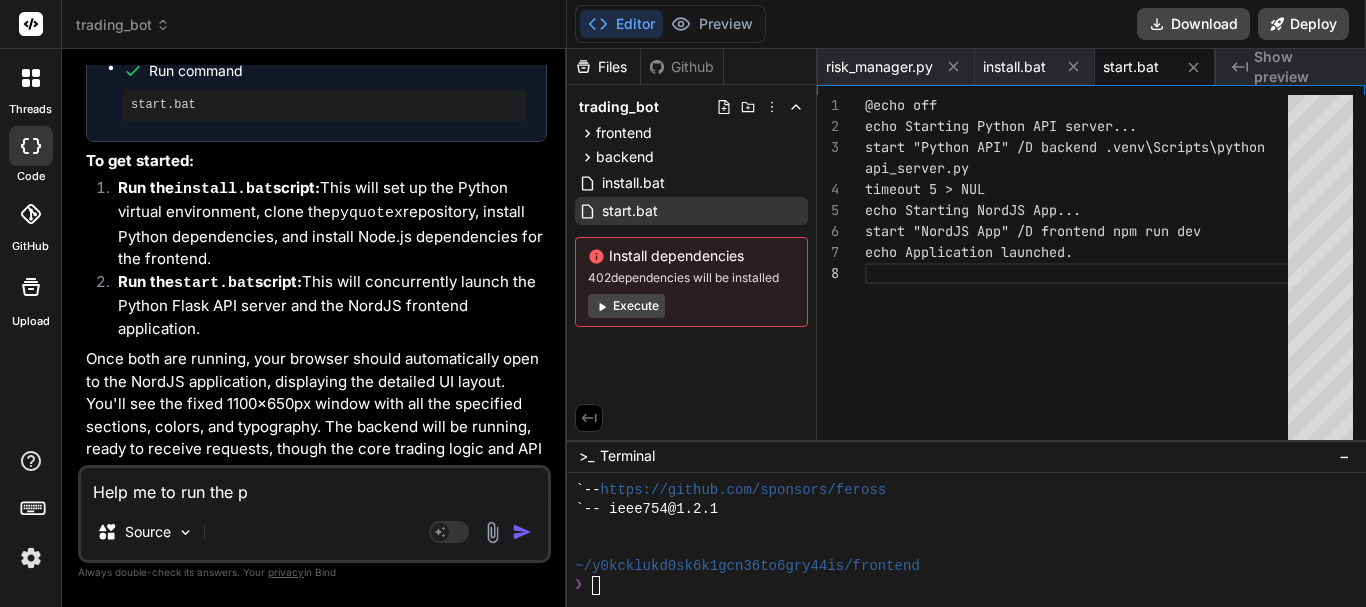 type on "Help me to run the" 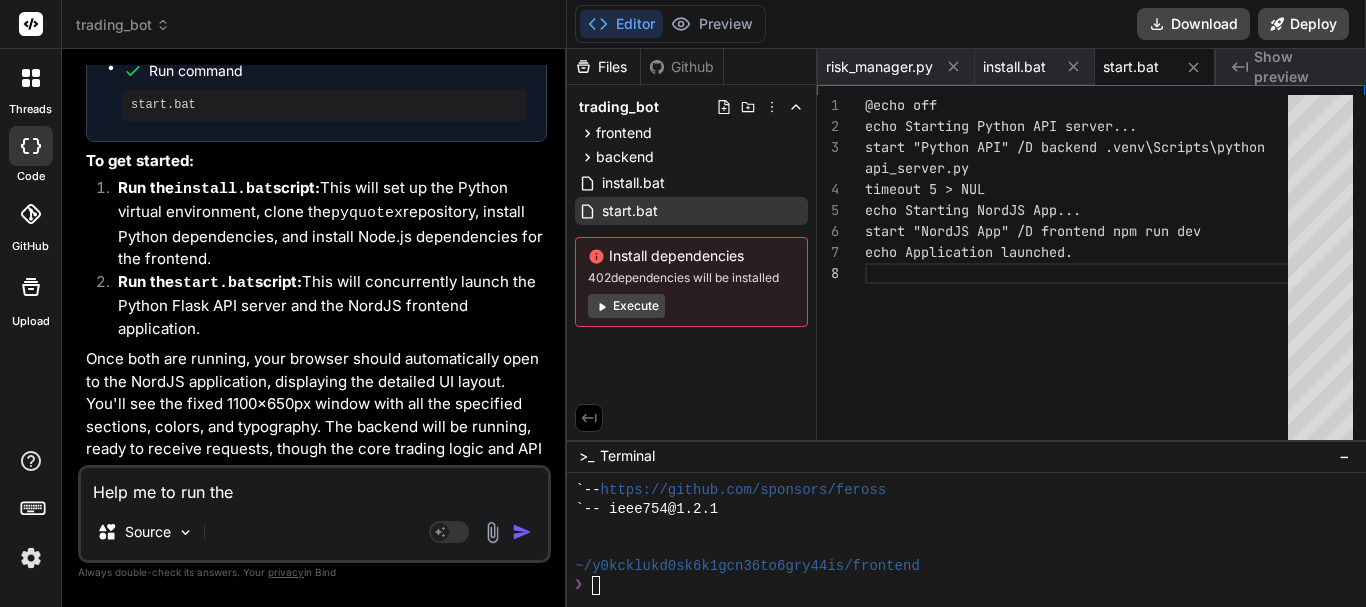 type on "Help me to run the t" 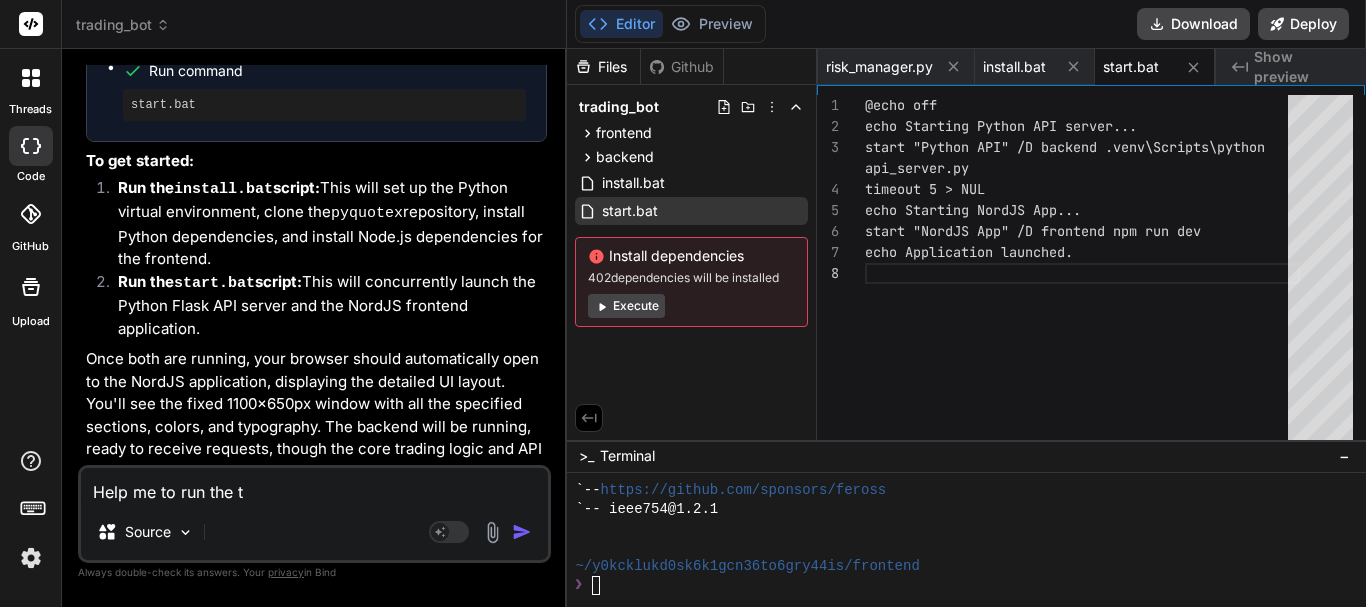 type on "Help me to run the" 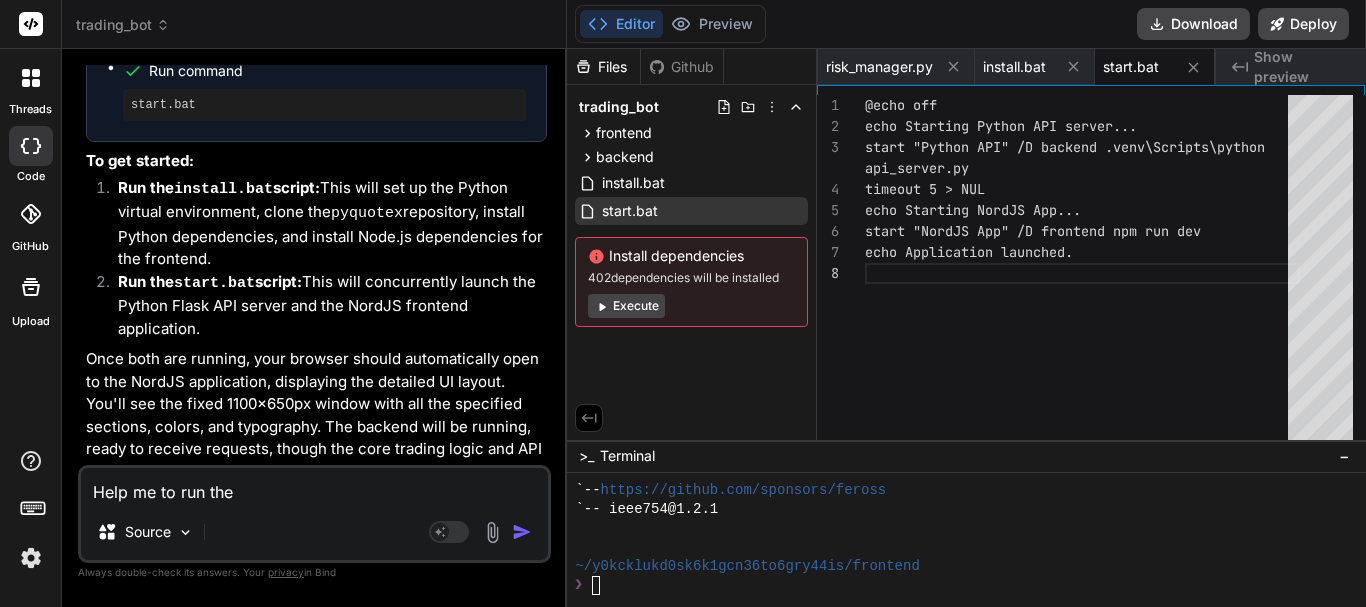type on "Help me to run the a" 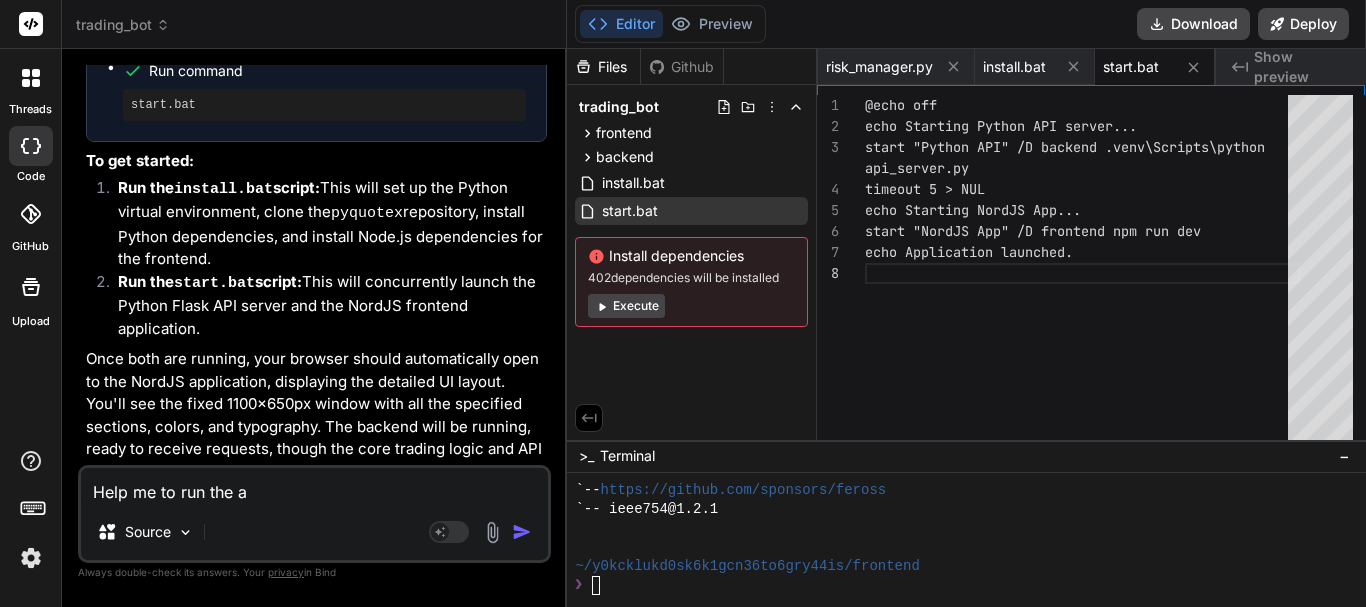 type on "Help me to run the ap" 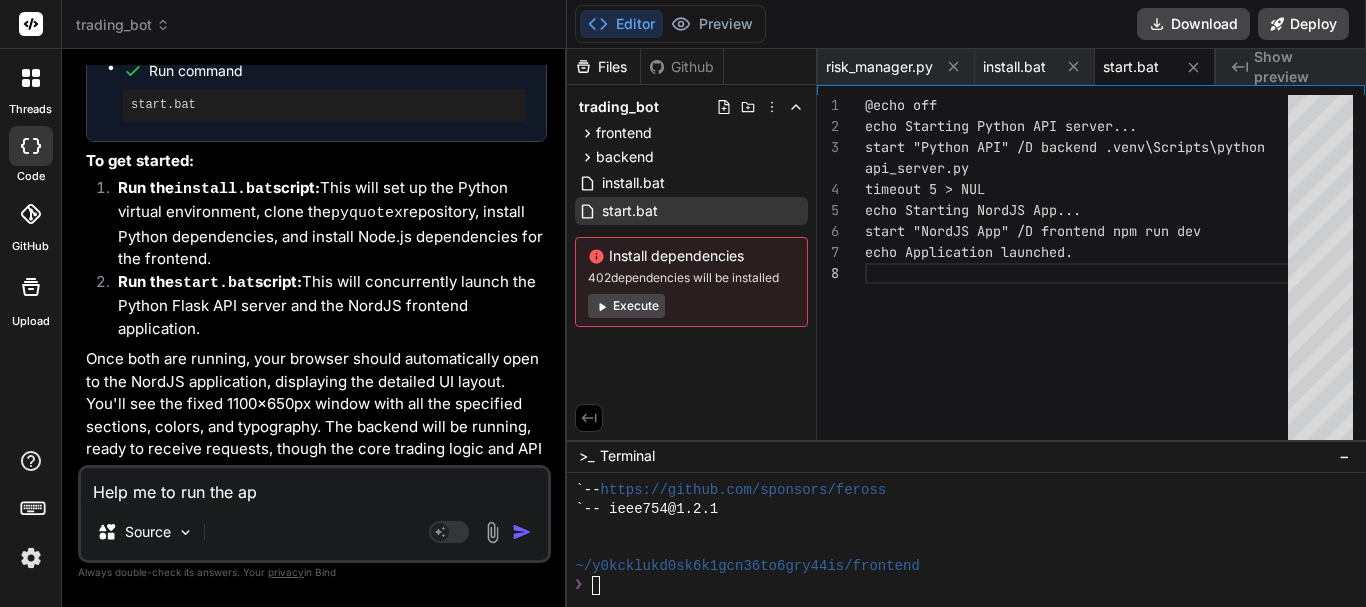 type on "Help me to run the app" 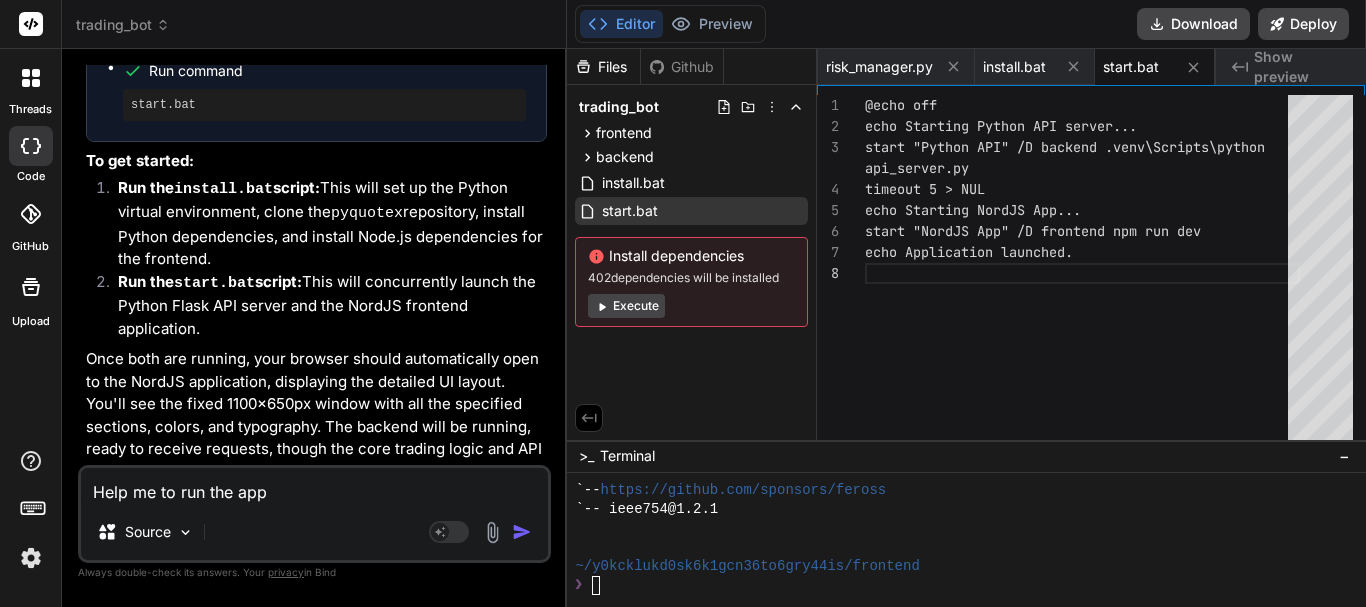type on "Help me to run the app." 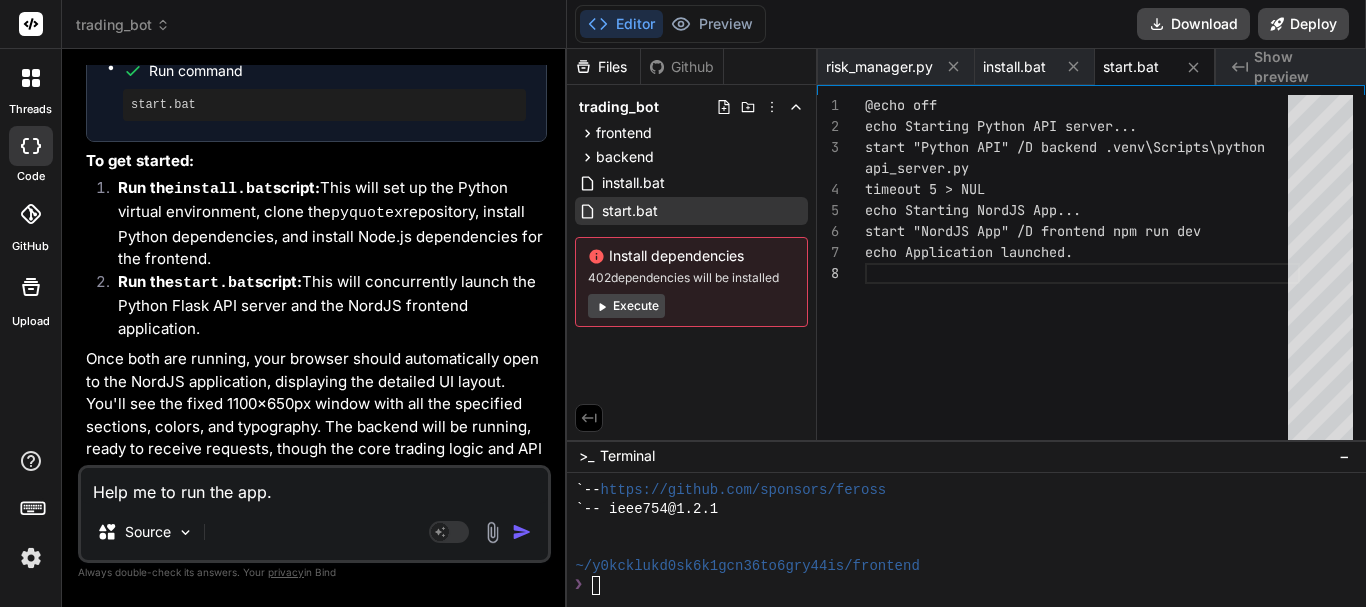 type on "x" 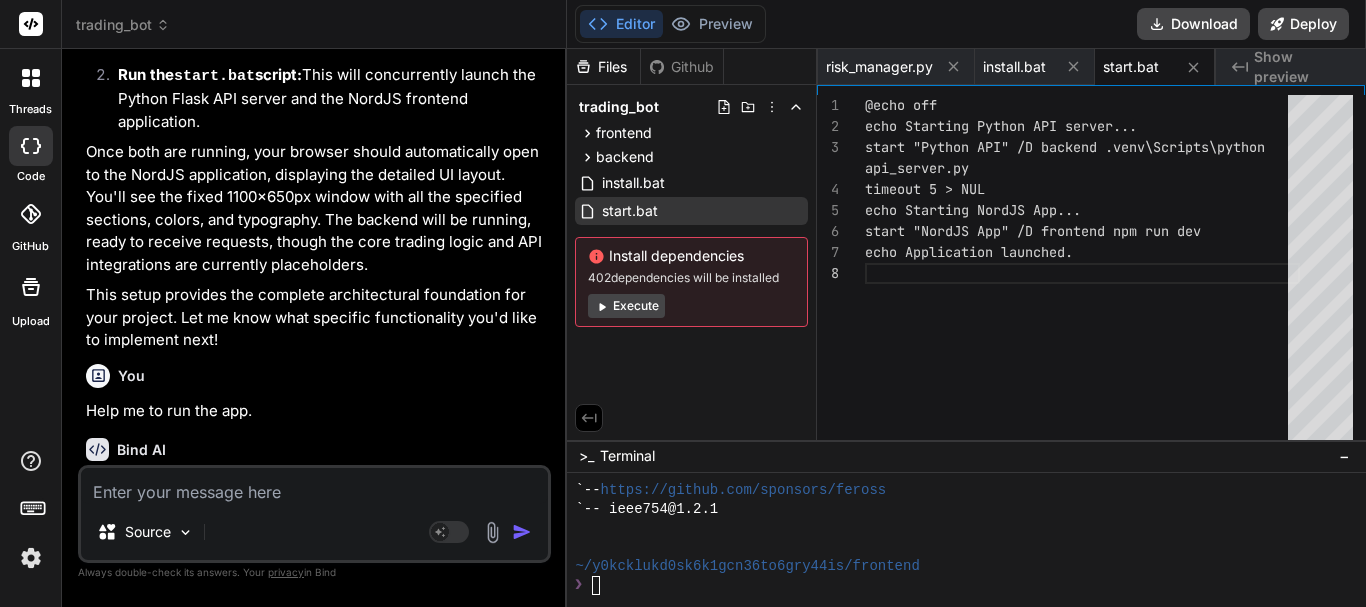 scroll, scrollTop: 4661, scrollLeft: 0, axis: vertical 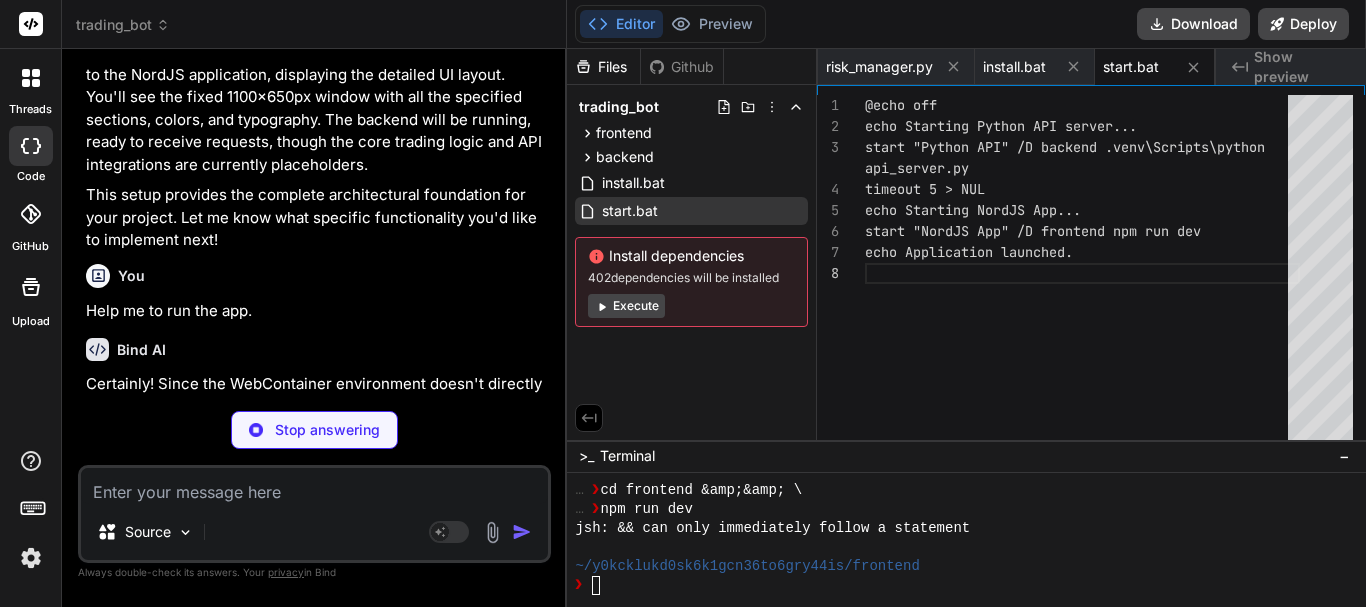type on "x" 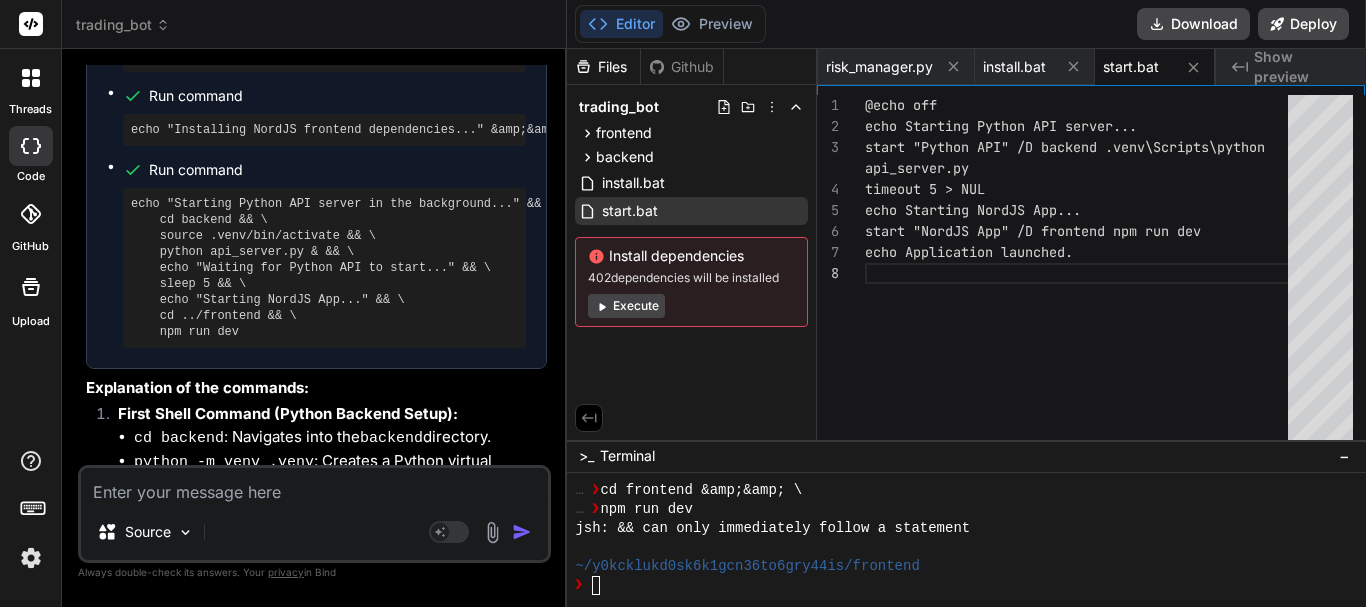 scroll, scrollTop: 5361, scrollLeft: 0, axis: vertical 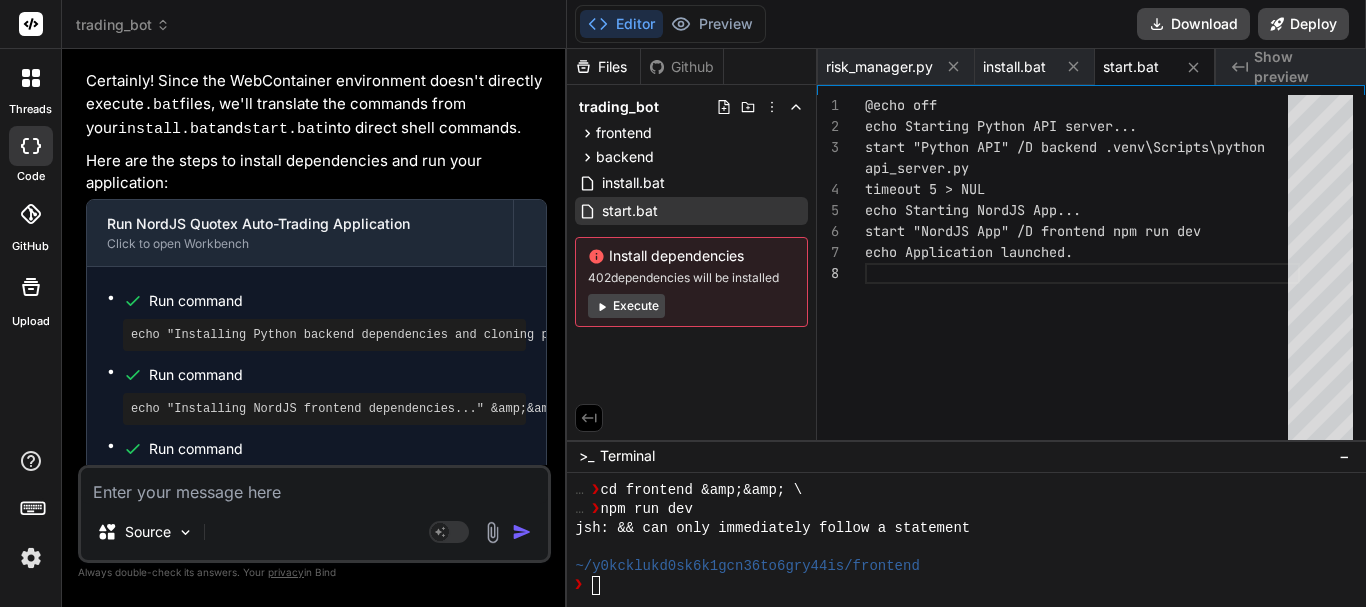 click on "echo "Installing Python backend dependencies and cloning pyquotex..." &amp;&amp; \    cd backend &amp;&amp; \    python -m venv .venv &amp;&amp; \    source .venv/bin/activate &amp;&amp; \    if [ ! -d "pyquotex" ]; then \      git clone https://github.com/sayeedbind/pyquotex; \    else \      echo "pyquotex repository already exists. Skipping clone."; \    fi &amp;&amp; \    pip install -r requirements.txt &amp;&amp; \    echo "Python backend setup complete."" at bounding box center (324, 335) 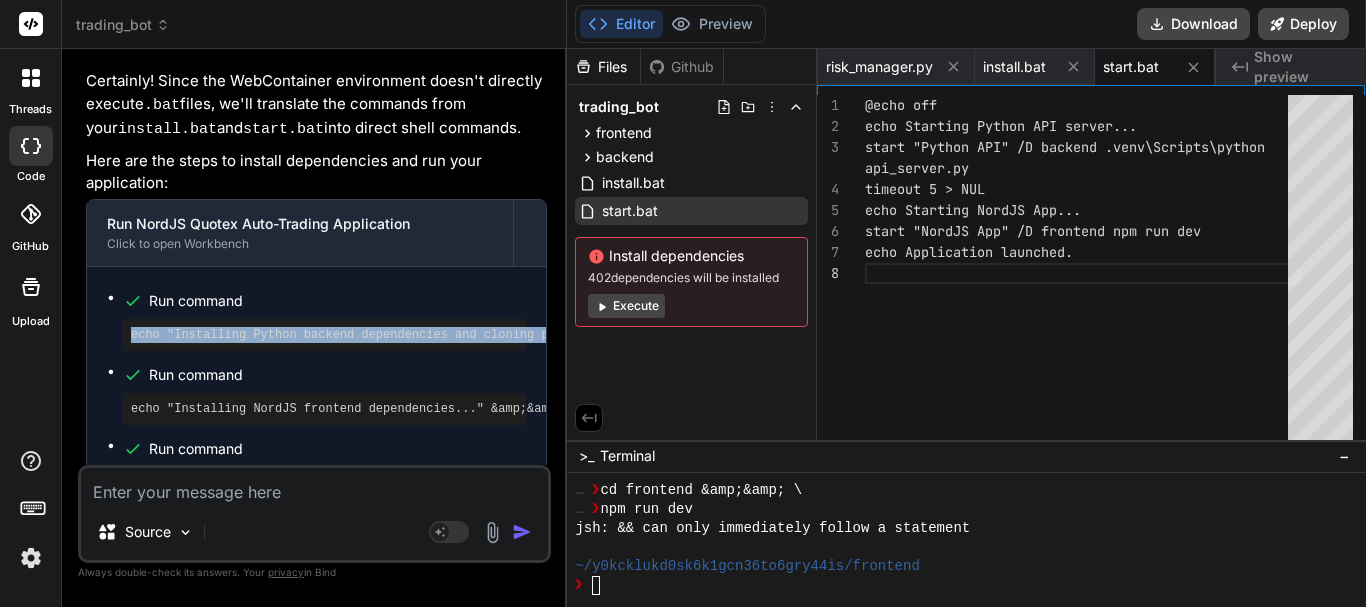drag, startPoint x: 409, startPoint y: 395, endPoint x: 123, endPoint y: 238, distance: 326.2591 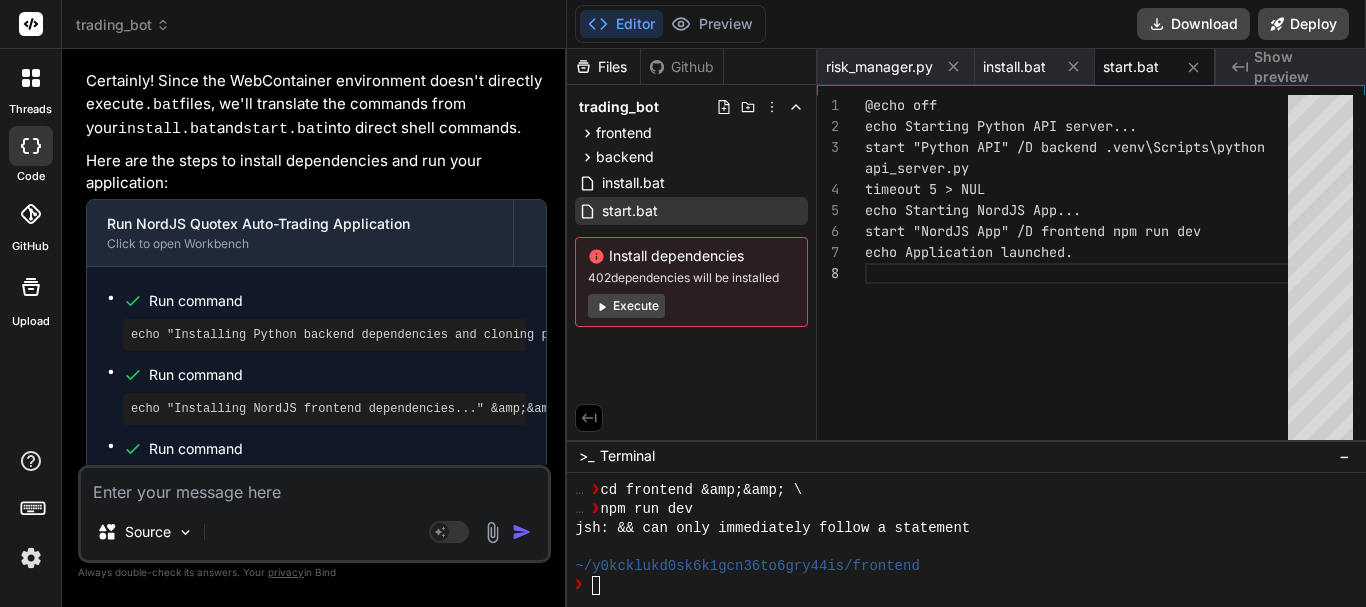 click on "❯" at bounding box center [970, 585] 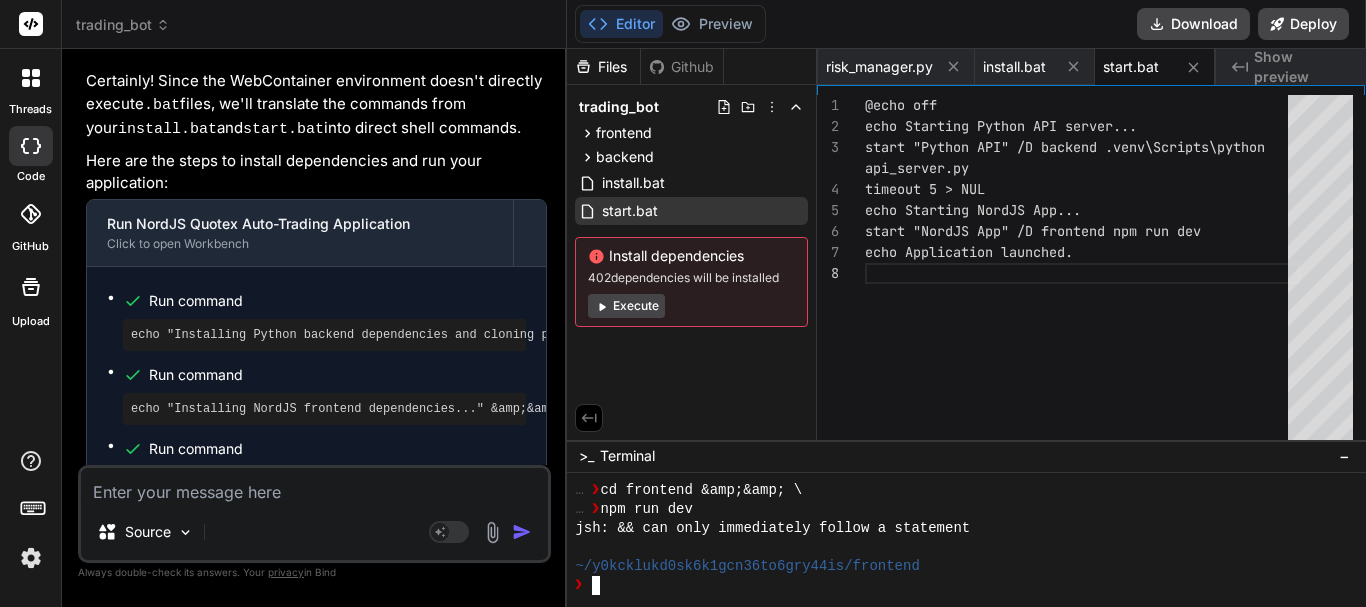 type on "echo "Installing Python backend dependencies and cloning pyquotex..." &amp;&amp; \    cd backend &amp;&amp; \    python -m venv .venv &amp;&amp; \    source .venv/bin/activate &amp;&amp; \    if [ ! -d "pyquotex" ]; then \      git clone https://github.com/sayeedbind/pyquotex; \    else \      echo "pyquotex repository already exists. Skipping clone."; \    fi &amp;&amp; \    pip install -r requirements.txt &amp;&amp; \    echo "Python backend setup complete."" 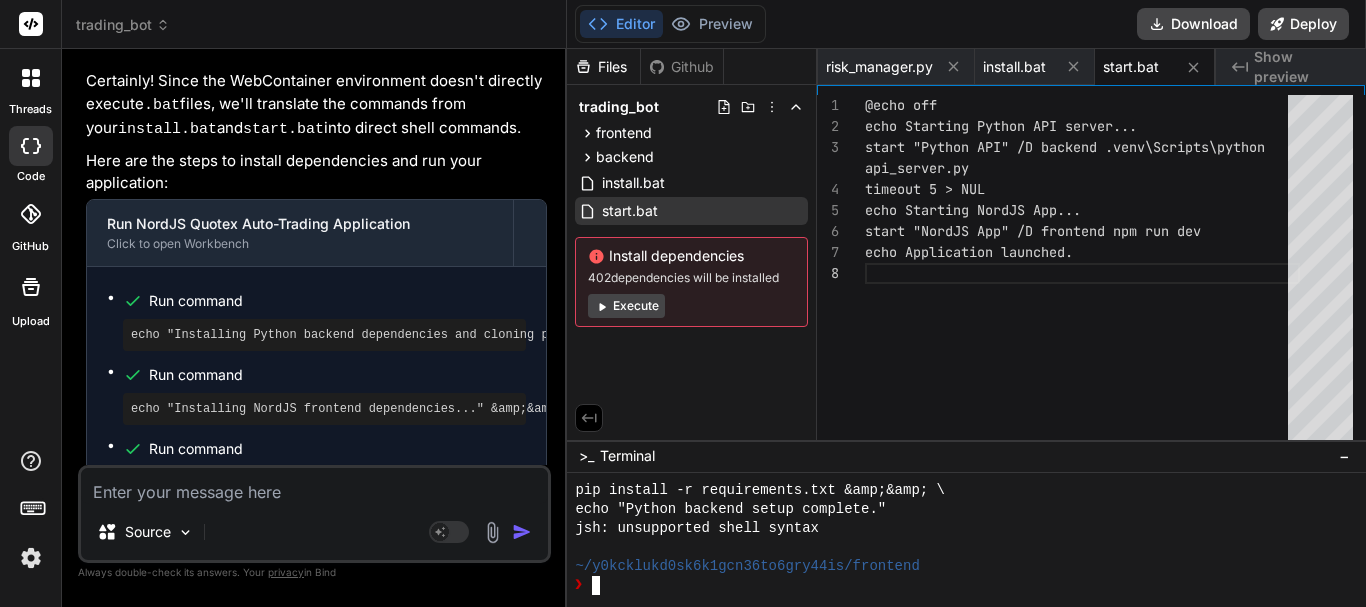 scroll, scrollTop: 0, scrollLeft: 0, axis: both 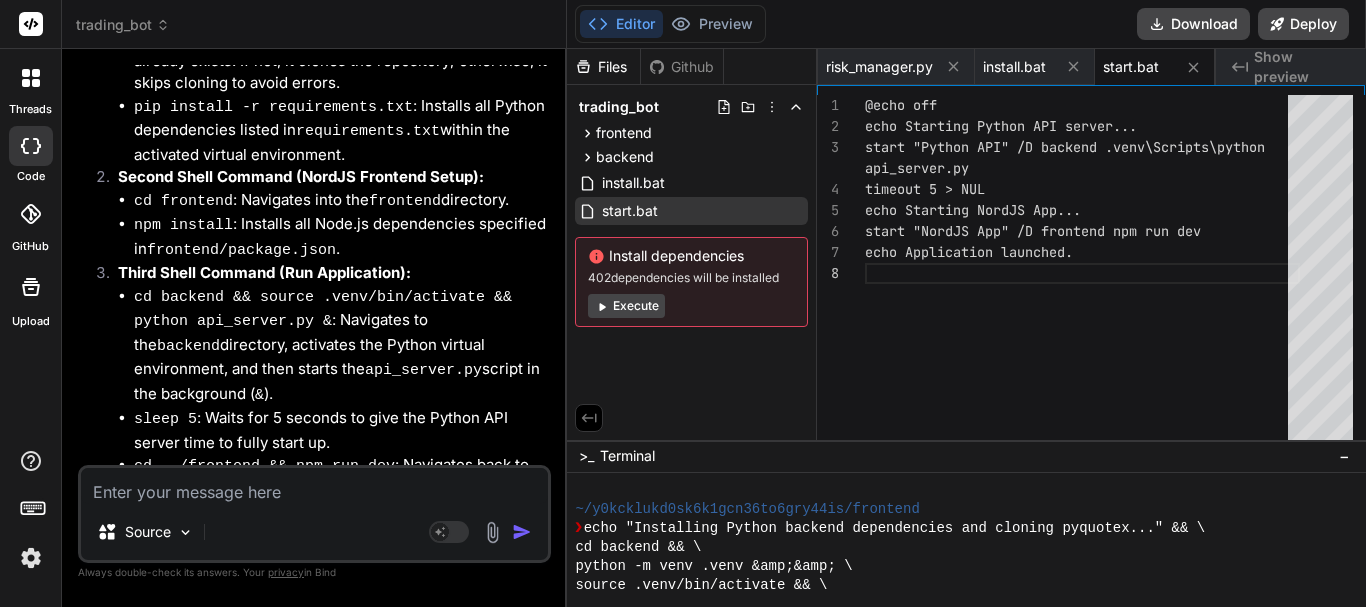 click on "Second Shell Command (NordJS Frontend Setup):" at bounding box center [301, 176] 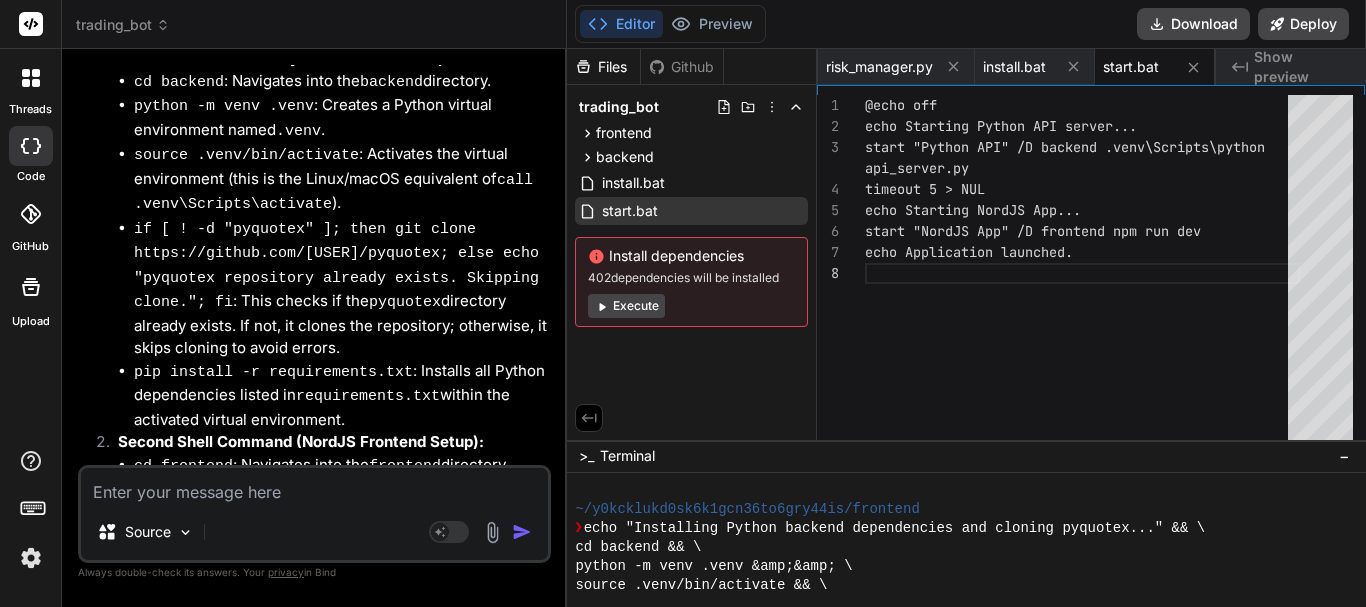 scroll, scrollTop: 5664, scrollLeft: 0, axis: vertical 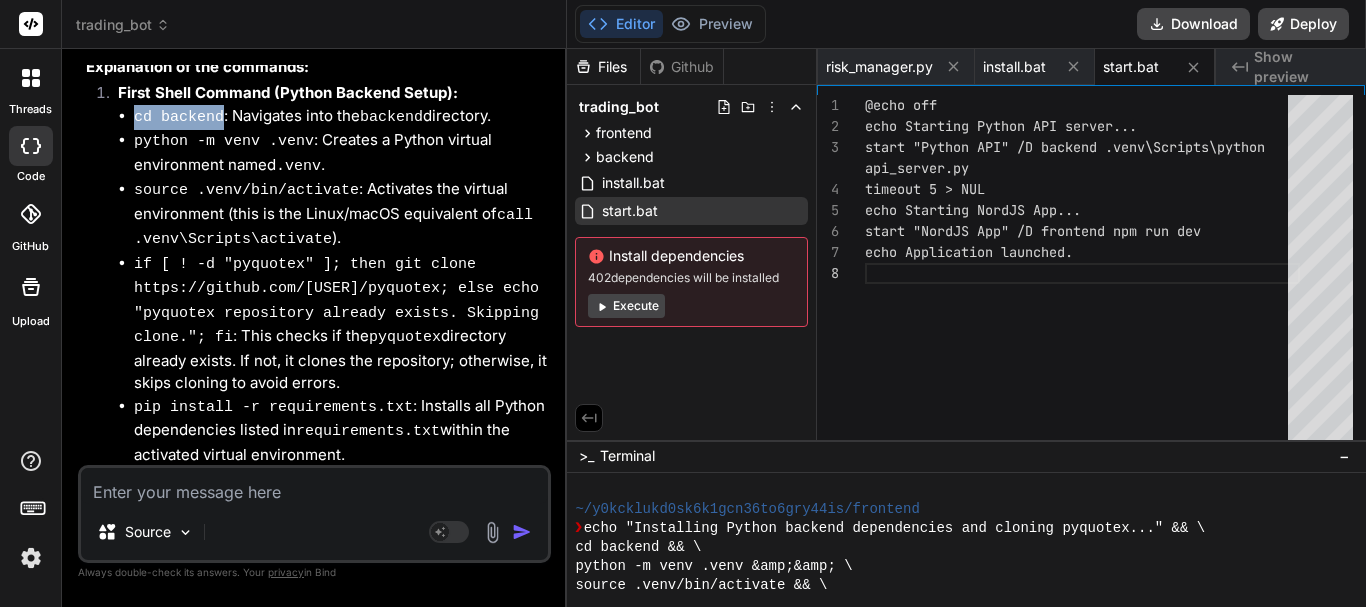 drag, startPoint x: 132, startPoint y: 219, endPoint x: 218, endPoint y: 220, distance: 86.00581 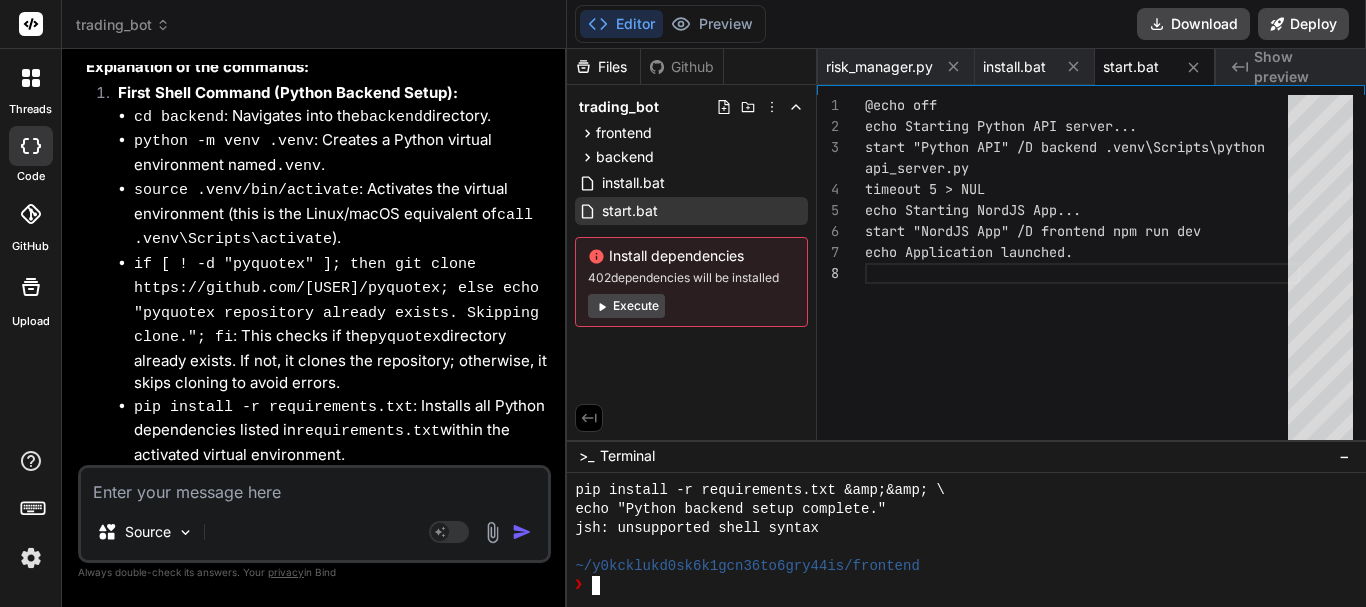 type on "cd backend" 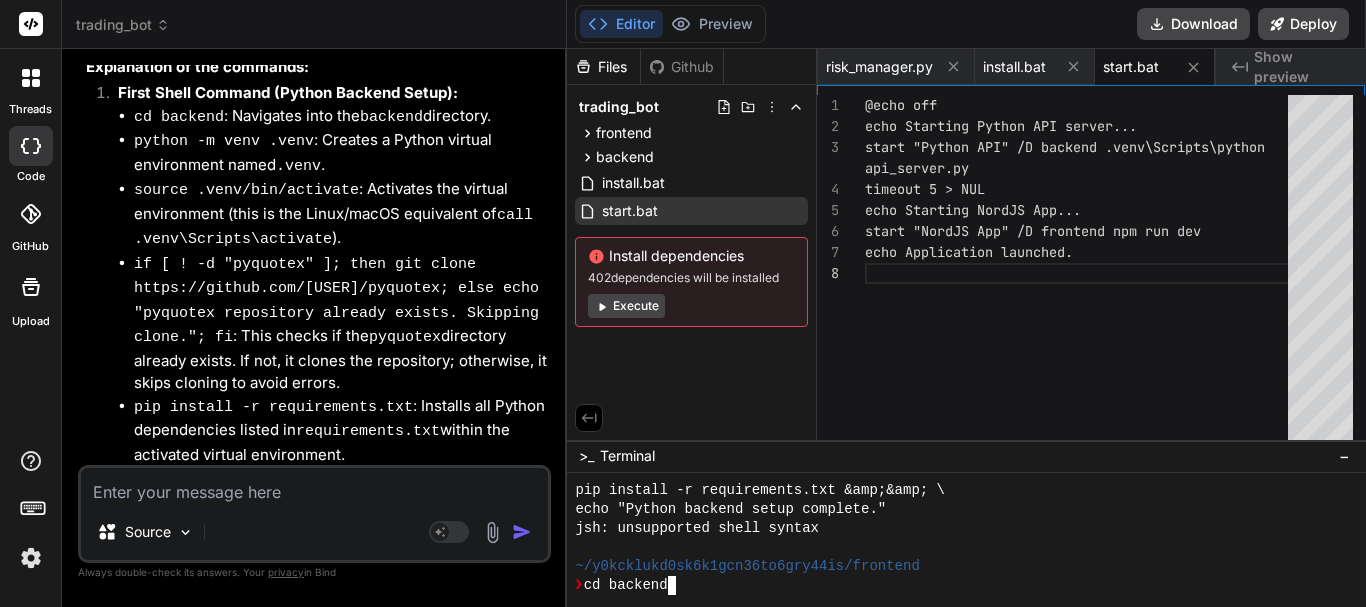 type 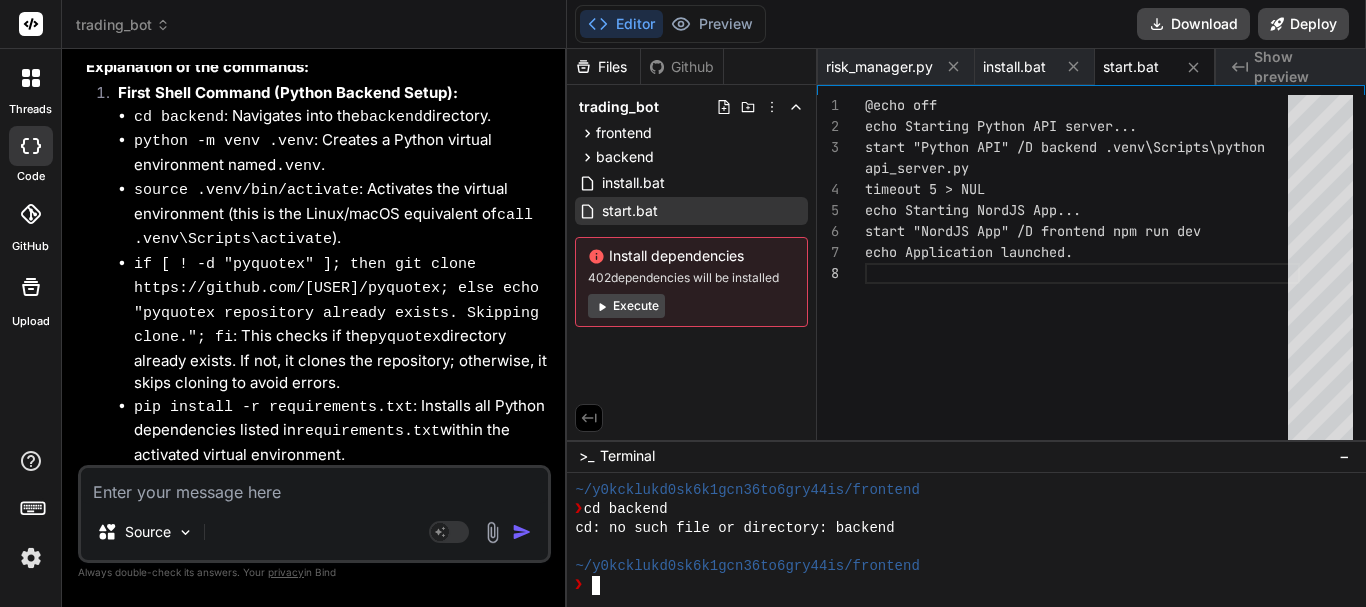 scroll, scrollTop: 2707, scrollLeft: 0, axis: vertical 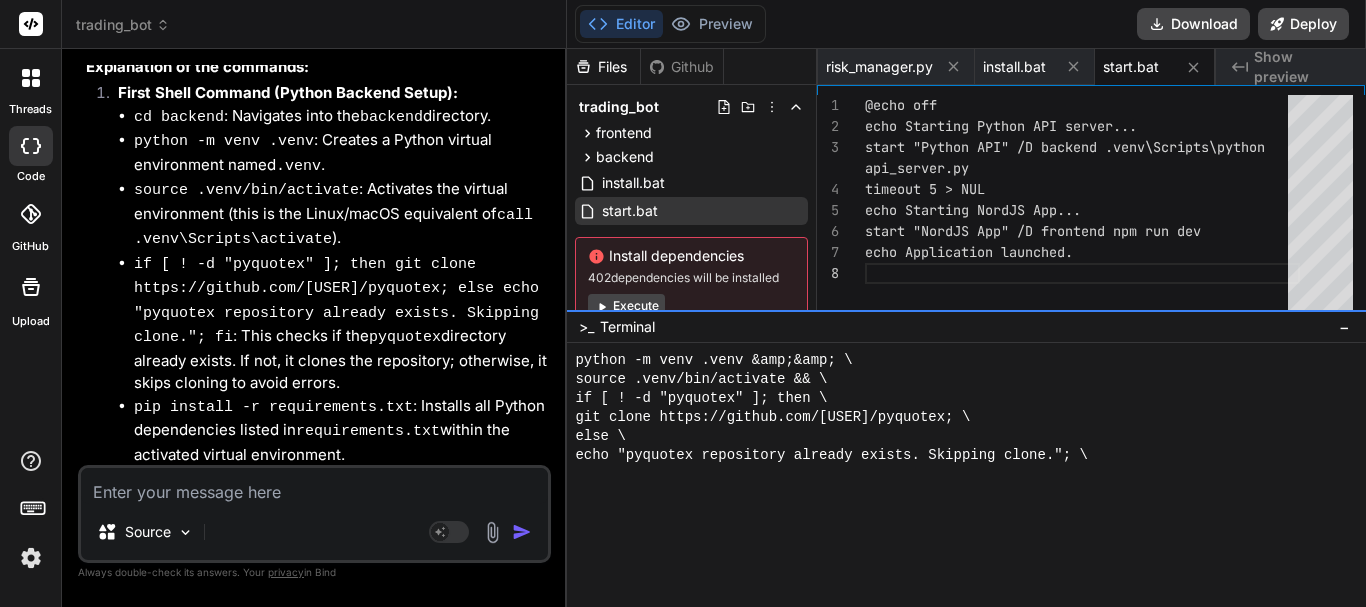 drag, startPoint x: 955, startPoint y: 440, endPoint x: 962, endPoint y: 307, distance: 133.18408 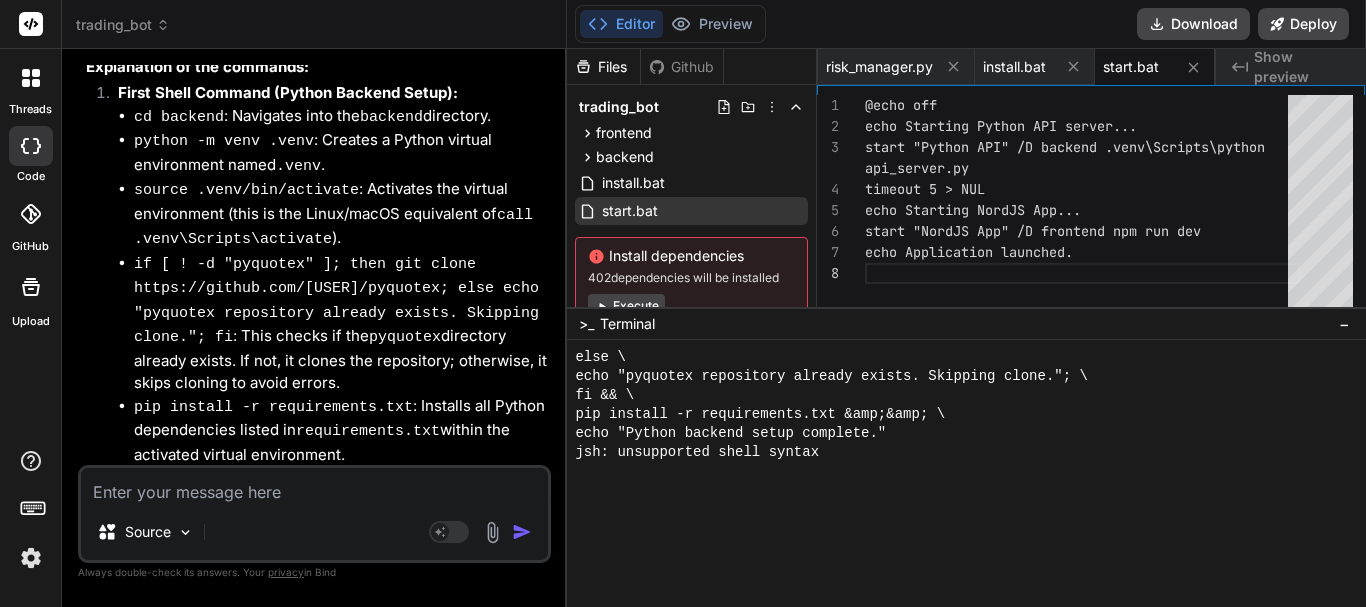 scroll, scrollTop: 2774, scrollLeft: 0, axis: vertical 